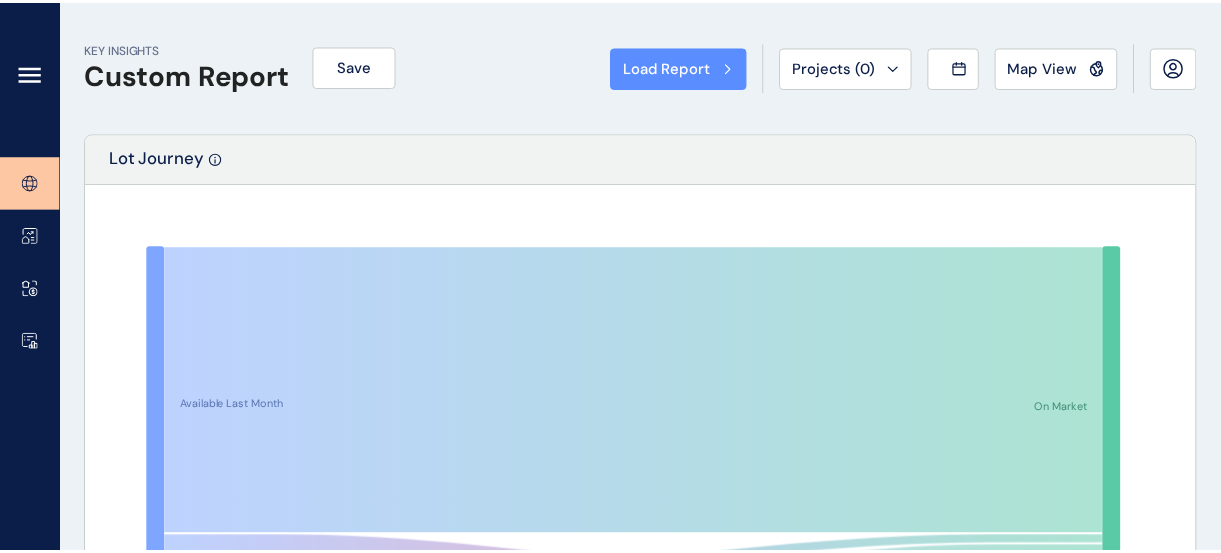 scroll, scrollTop: 0, scrollLeft: 0, axis: both 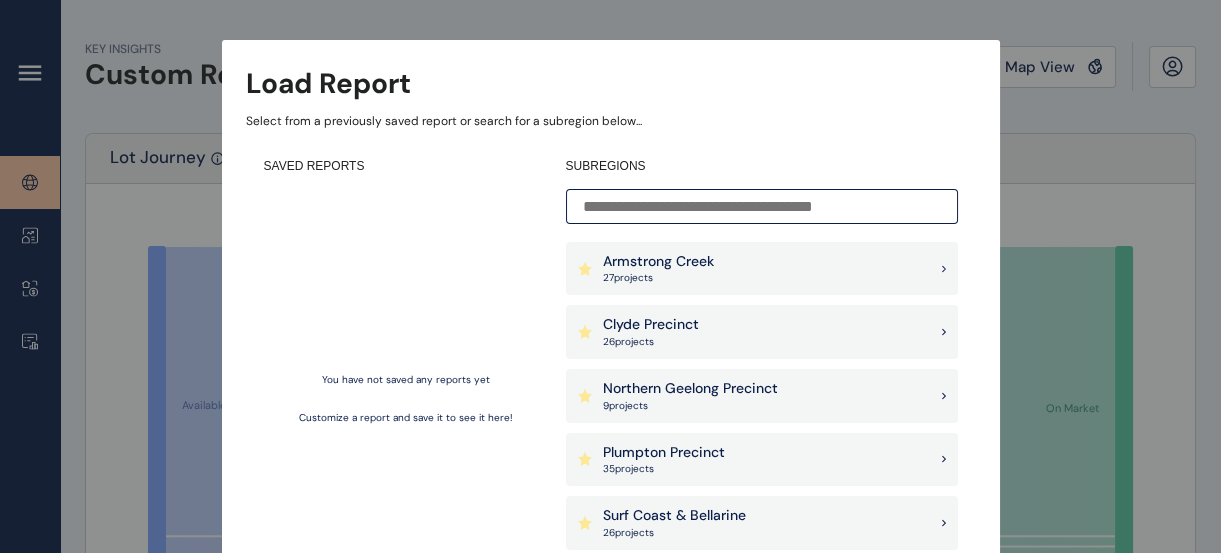 click on "Clyde Precinct 26  project s" at bounding box center [762, 332] 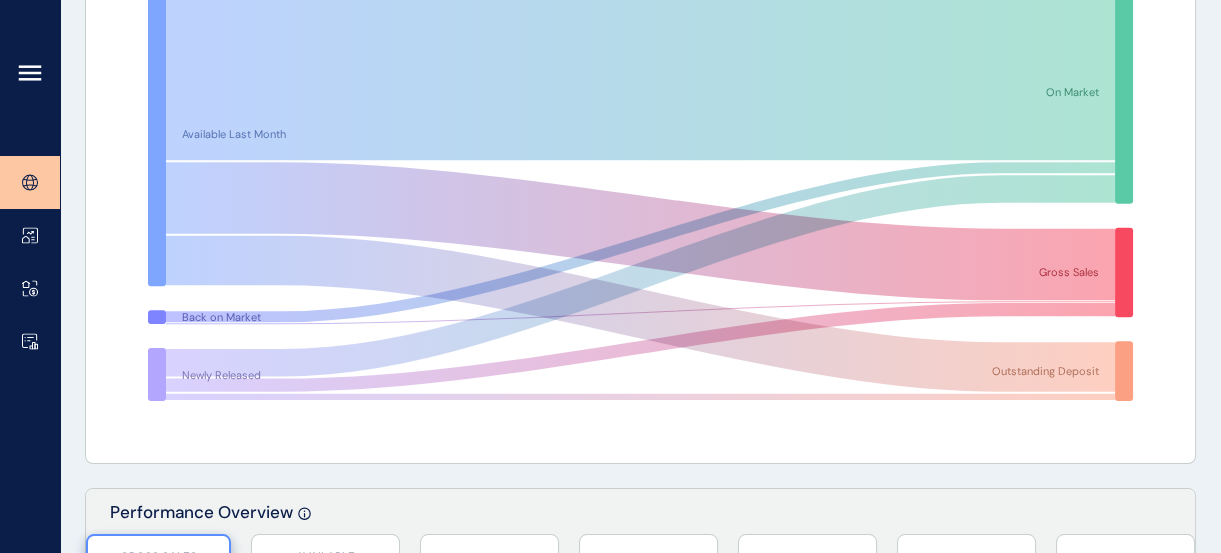 scroll, scrollTop: 0, scrollLeft: 0, axis: both 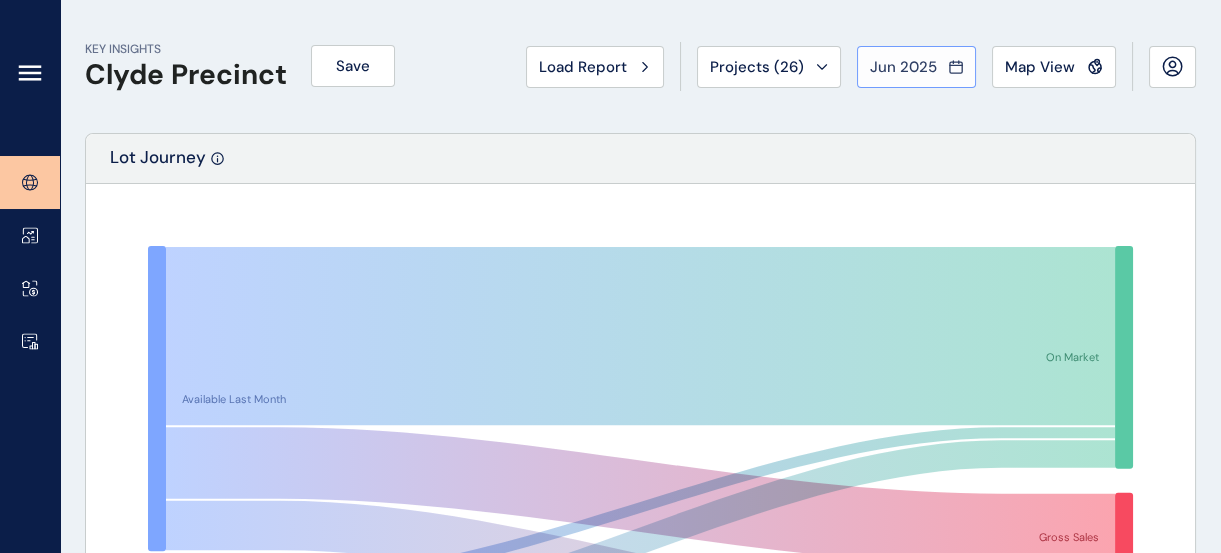 click on "Jun 2025" at bounding box center [916, 67] 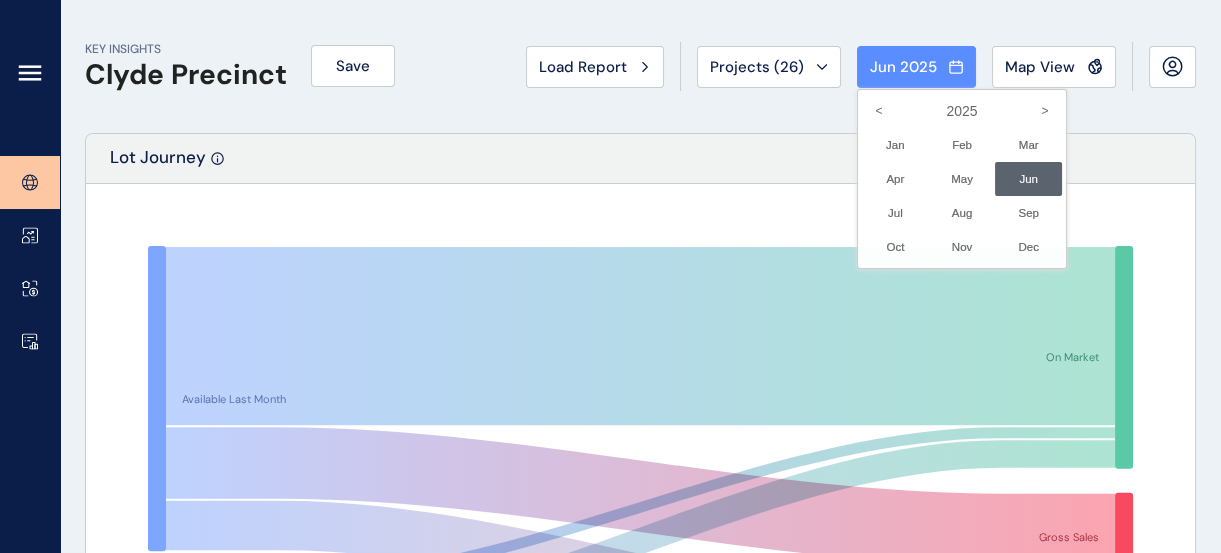 click on "Jun No report is available for this period. New months are usually published 5 business days after the month start." at bounding box center (1028, 179) 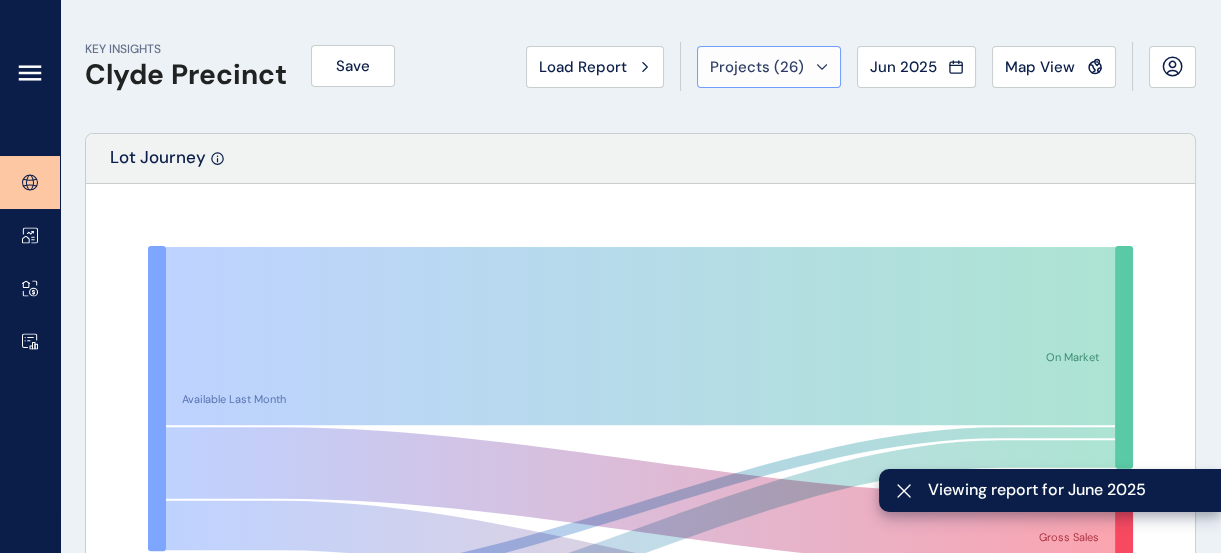 click on "Projects ( 26 )" at bounding box center [769, 67] 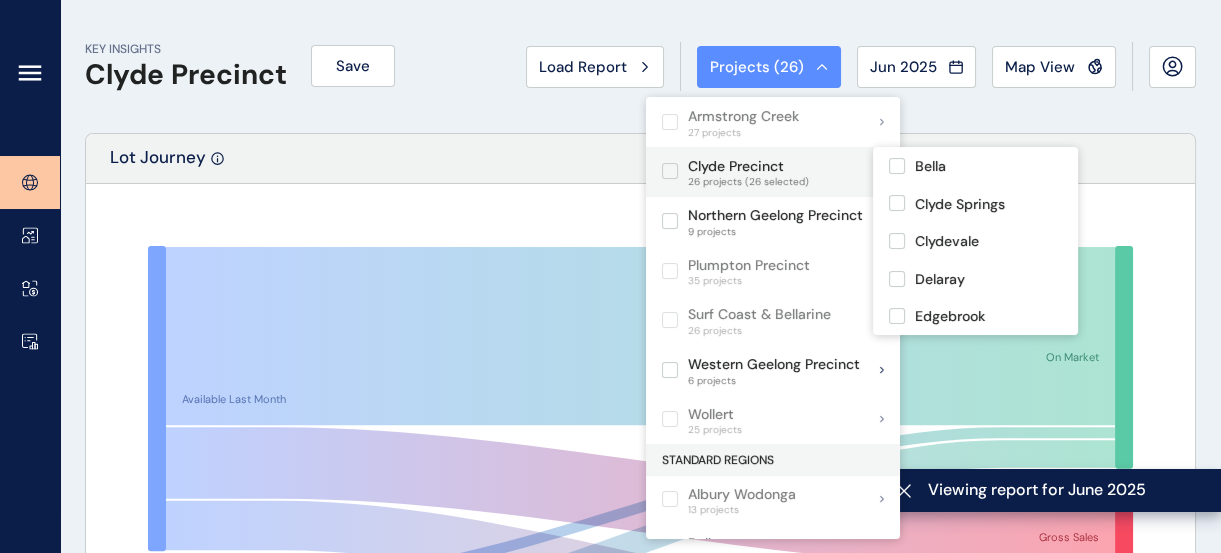click at bounding box center [670, 171] 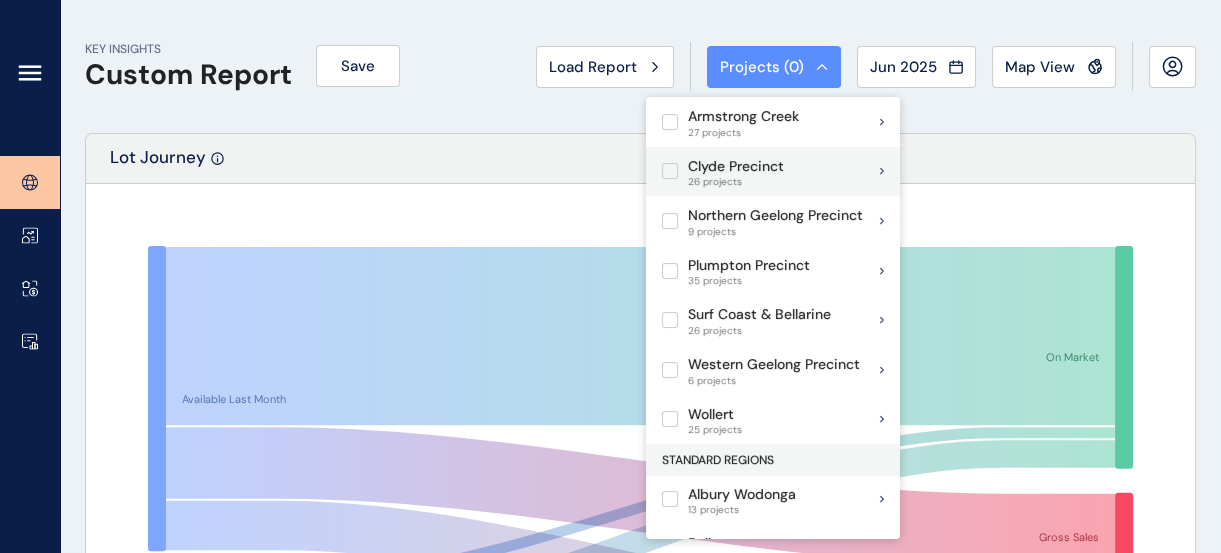 click on "Clyde Precinct" at bounding box center (736, 167) 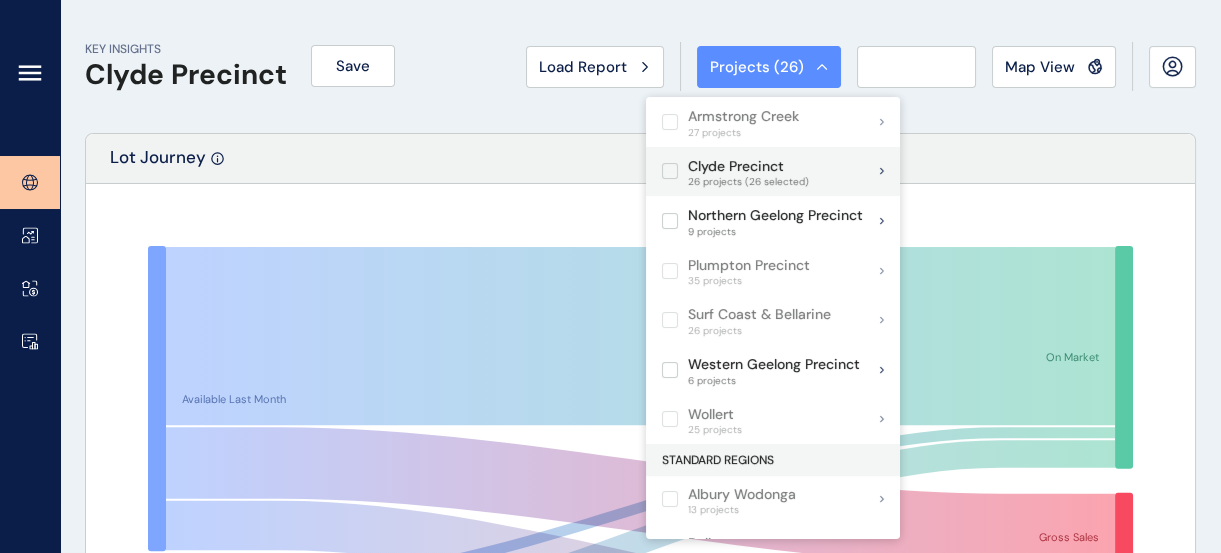 click on "Clyde Precinct" at bounding box center (748, 167) 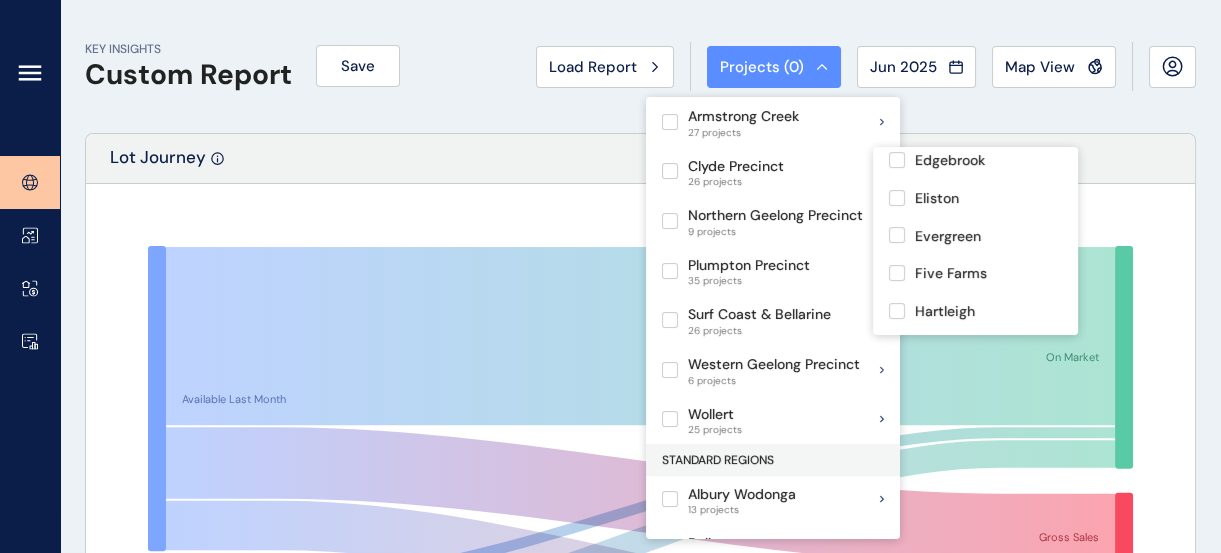 scroll, scrollTop: 157, scrollLeft: 0, axis: vertical 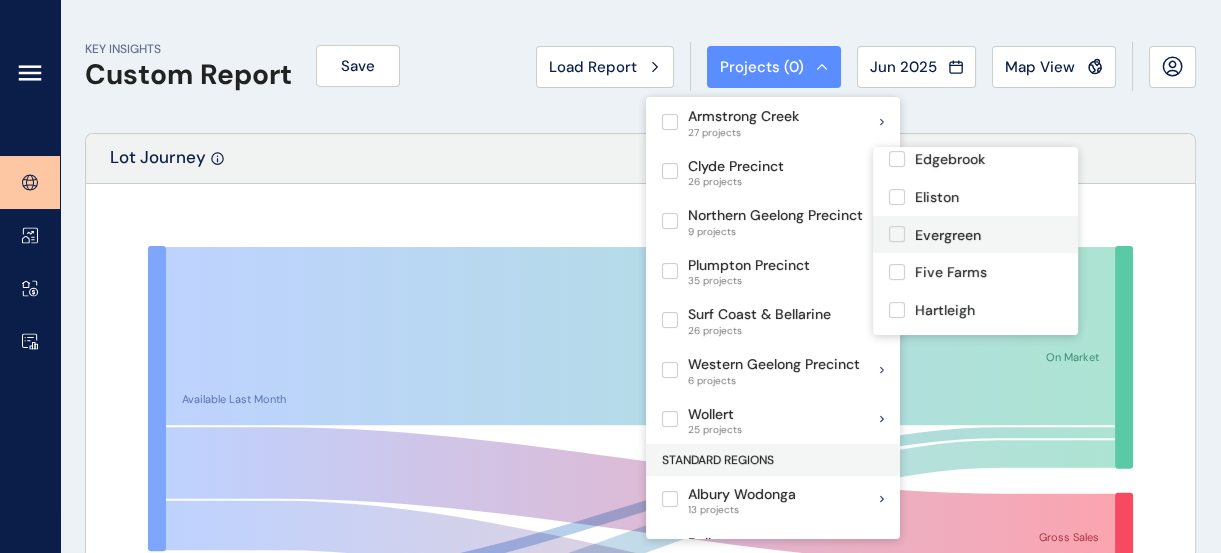 click at bounding box center [897, 234] 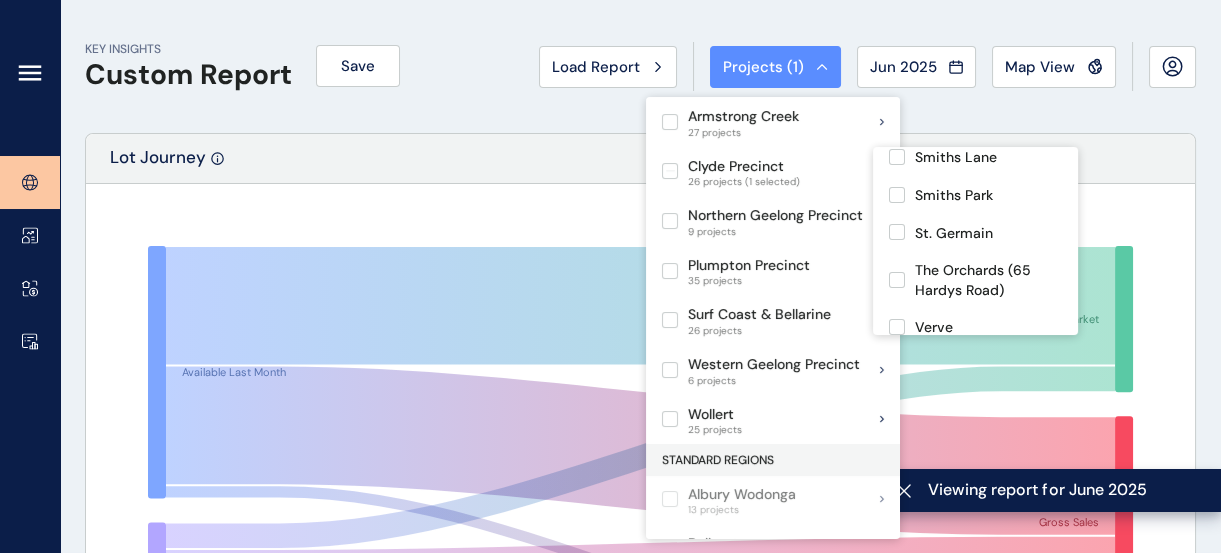 scroll, scrollTop: 809, scrollLeft: 0, axis: vertical 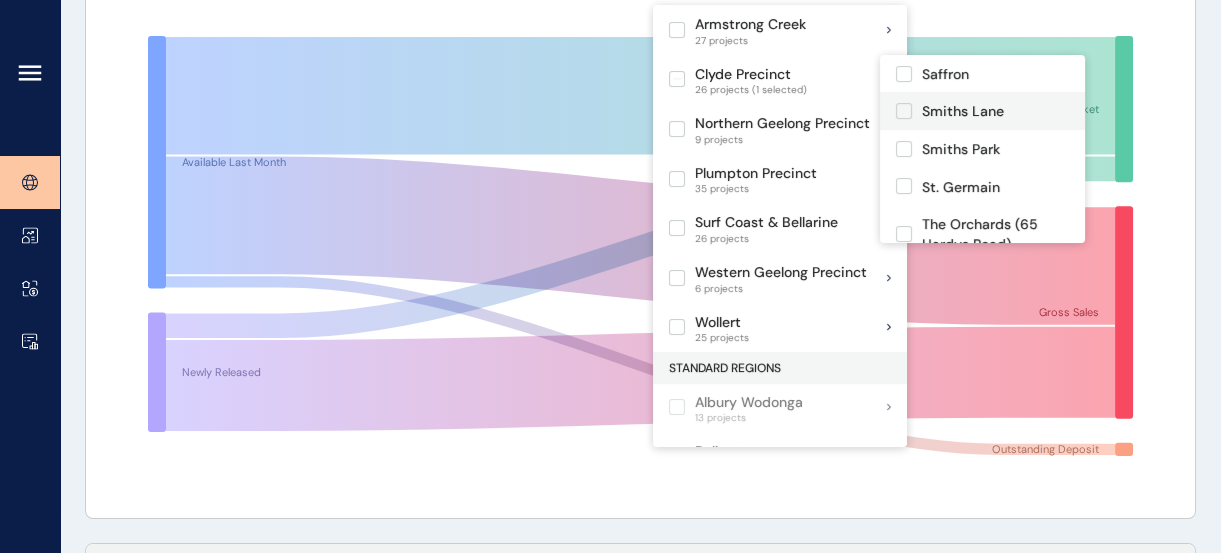 click on "Smiths Lane" at bounding box center (982, 111) 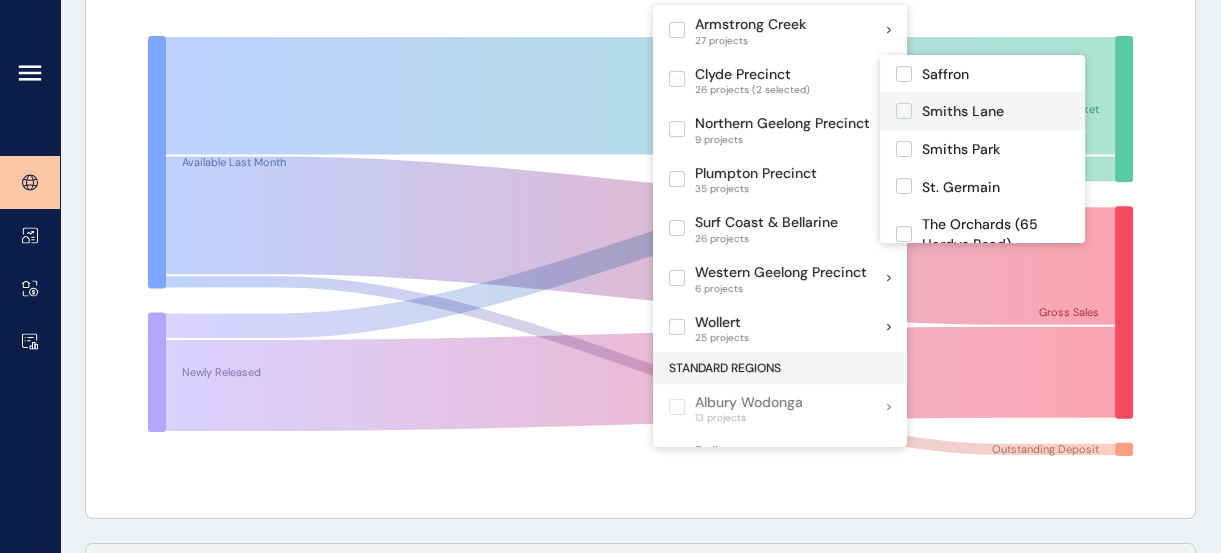 click at bounding box center (904, 111) 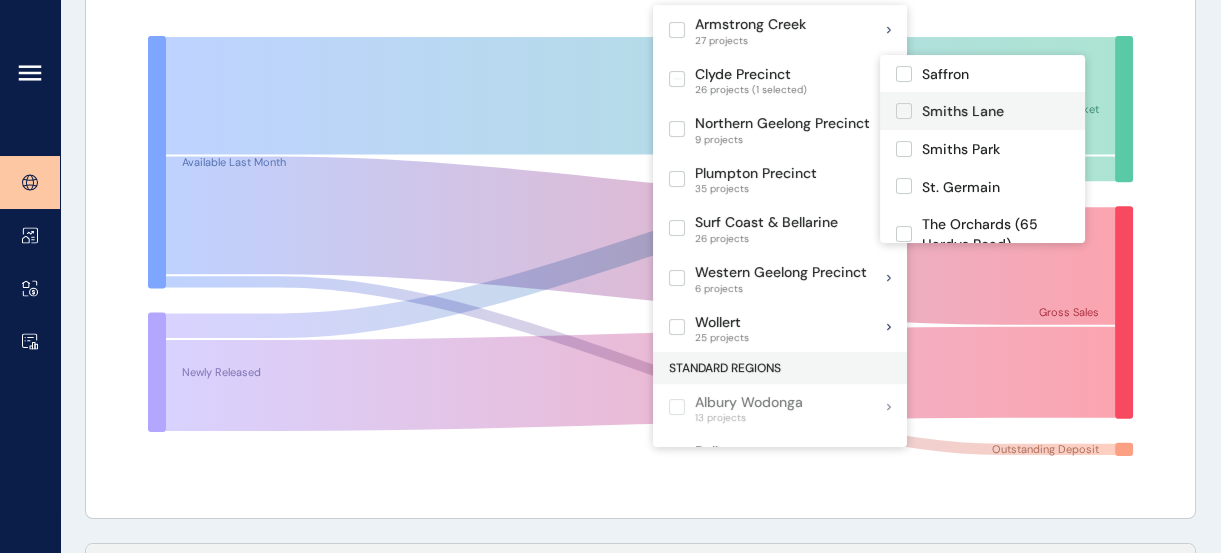 click at bounding box center [904, 111] 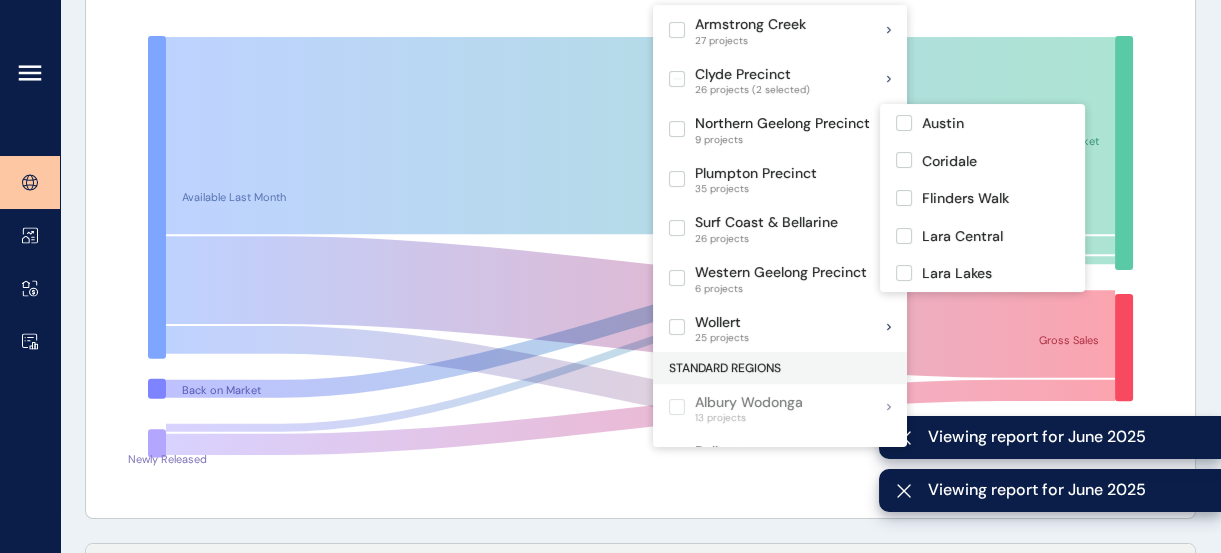 click at bounding box center (640, 246) 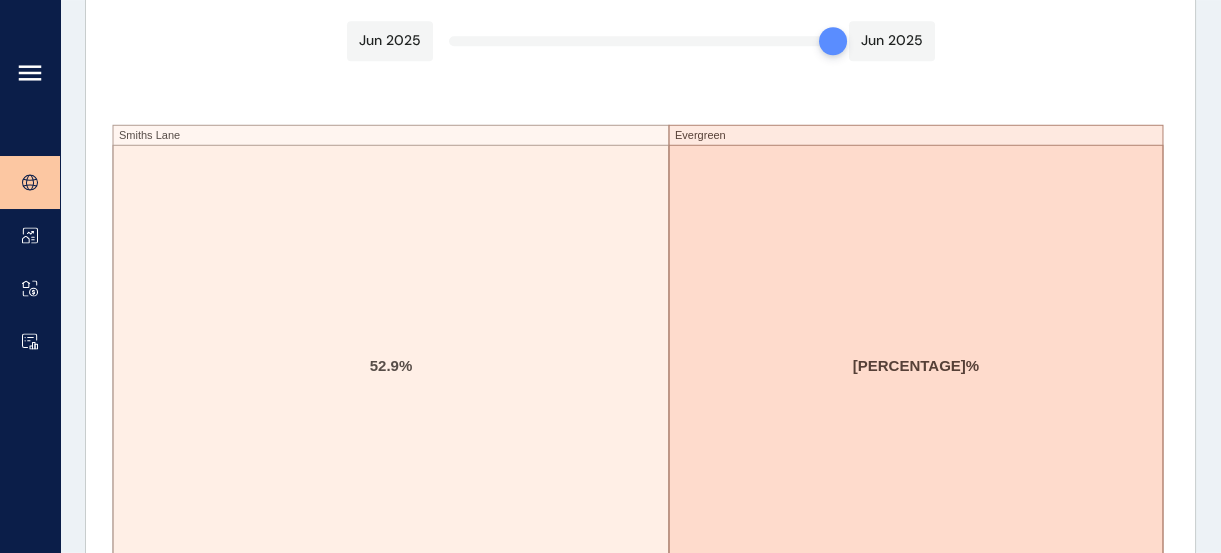 scroll, scrollTop: 3570, scrollLeft: 0, axis: vertical 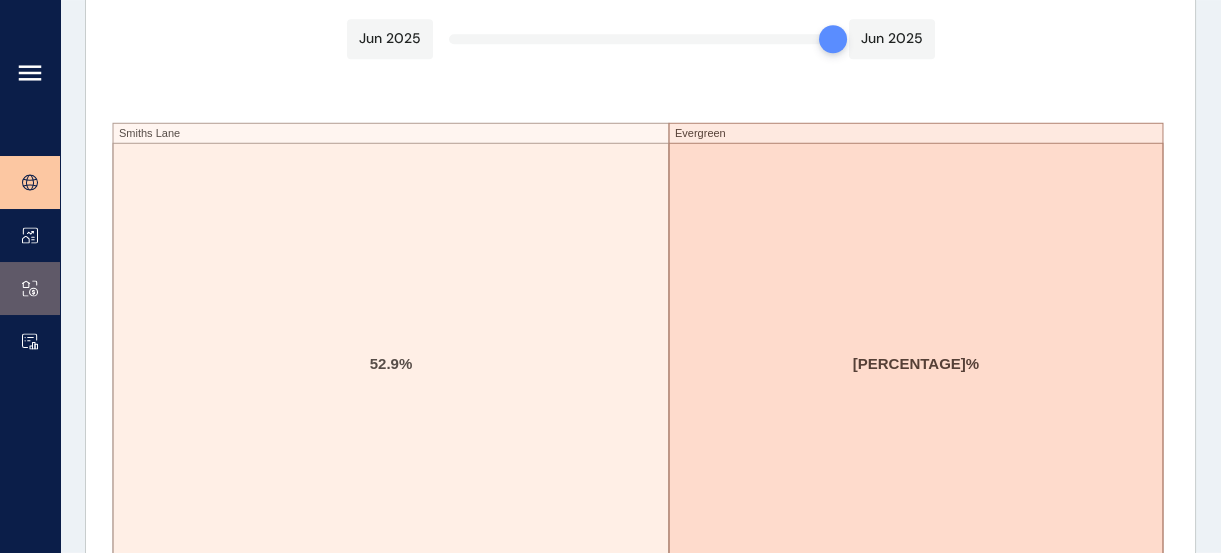 click at bounding box center [30, 288] 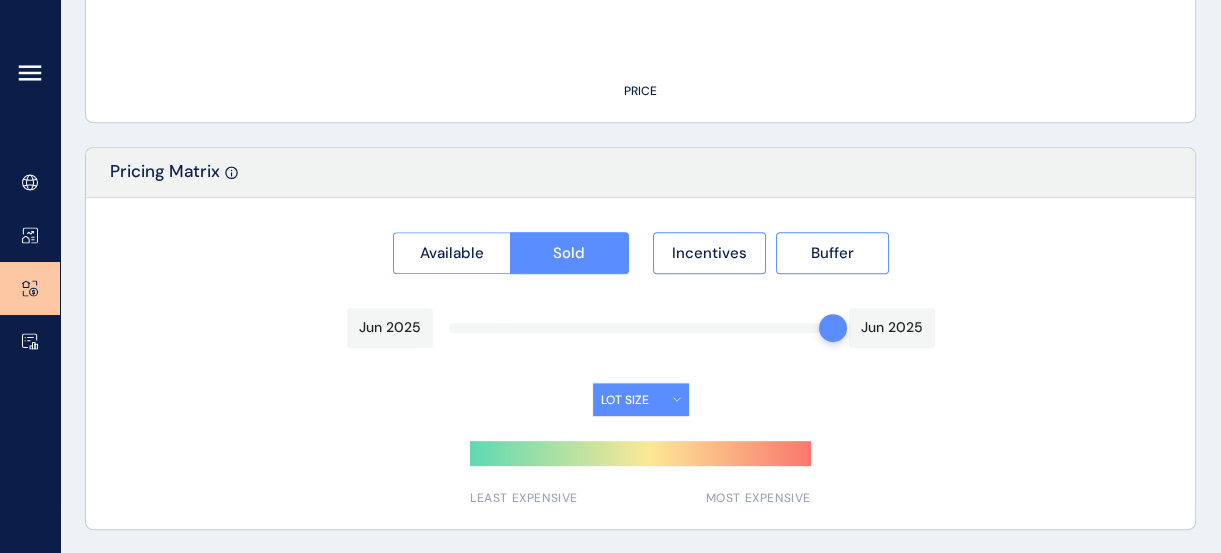 type on "**********" 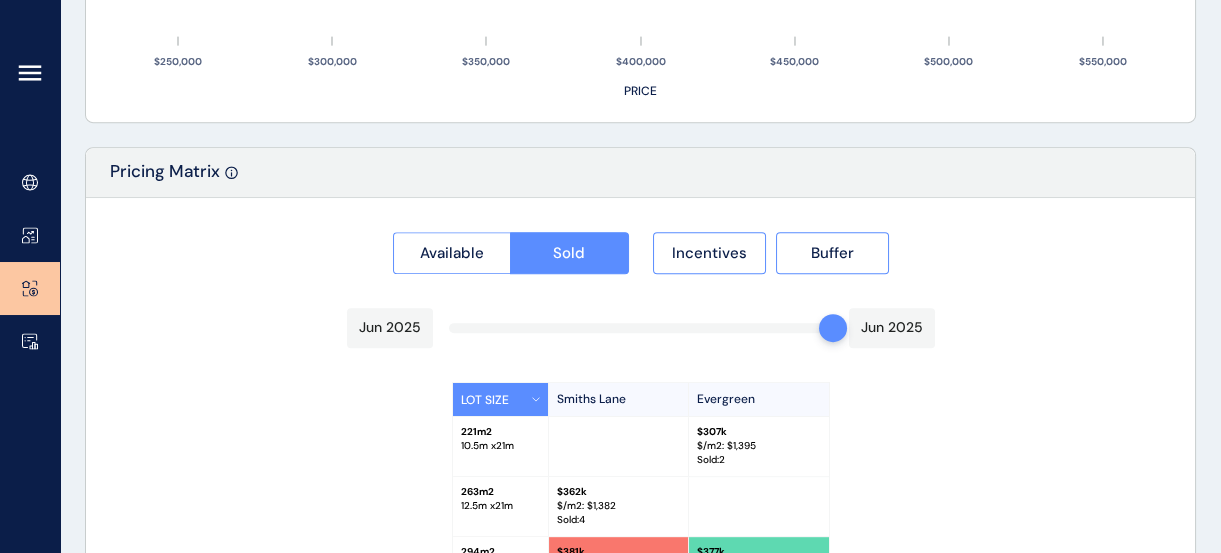 scroll, scrollTop: 2215, scrollLeft: 0, axis: vertical 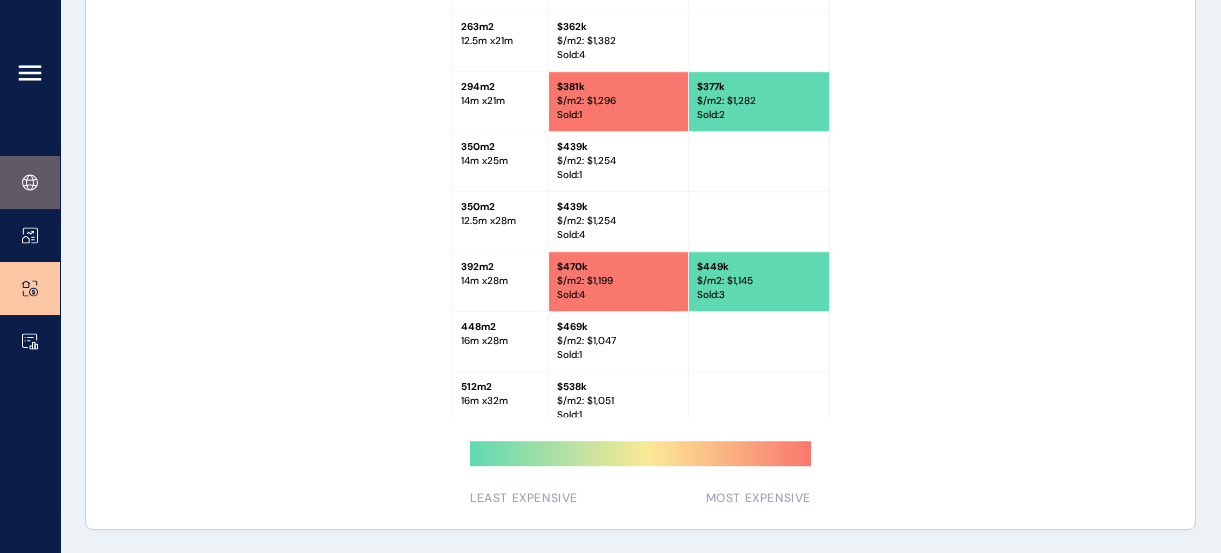 click at bounding box center [30, 182] 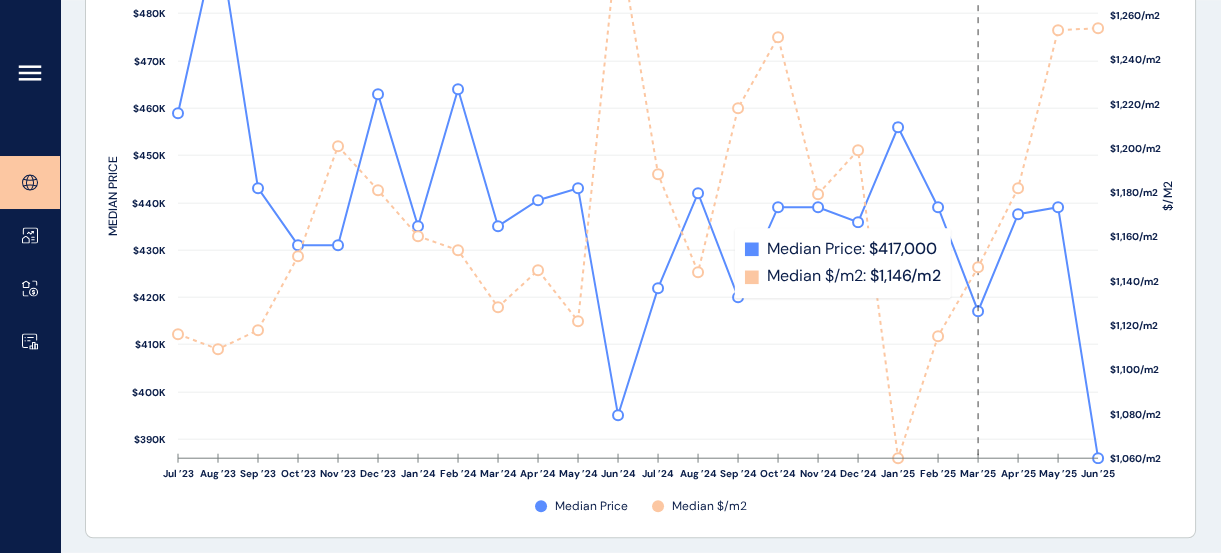scroll, scrollTop: 2869, scrollLeft: 0, axis: vertical 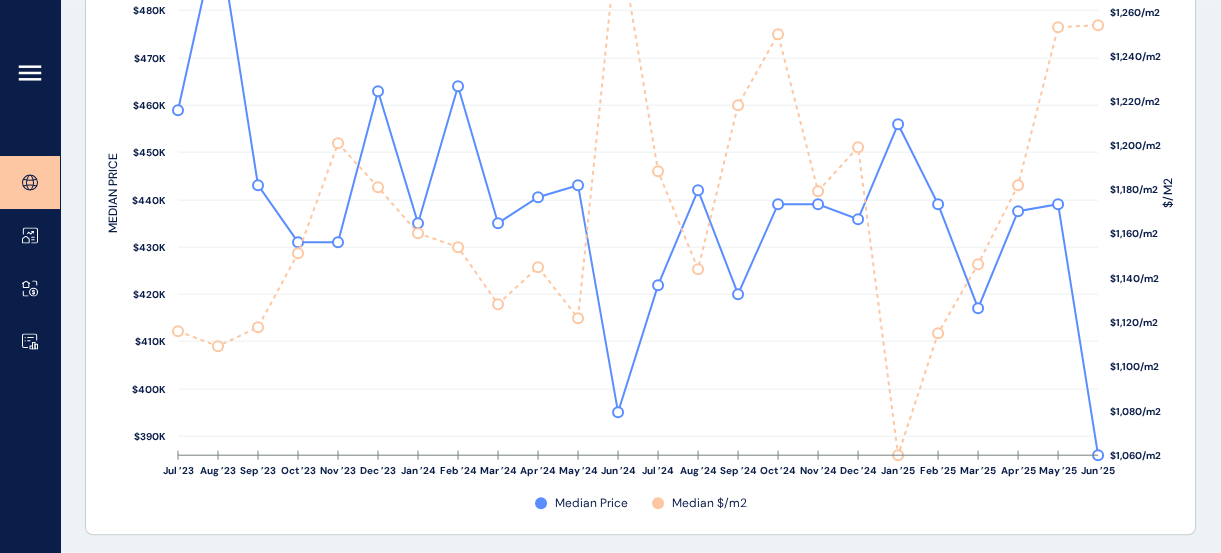 click 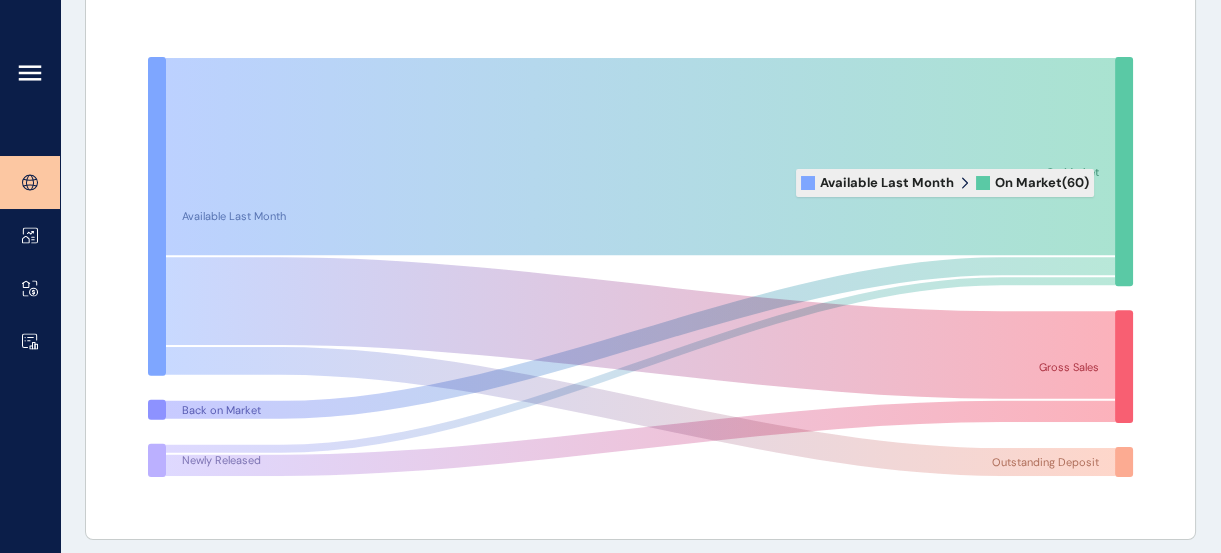 scroll, scrollTop: 0, scrollLeft: 0, axis: both 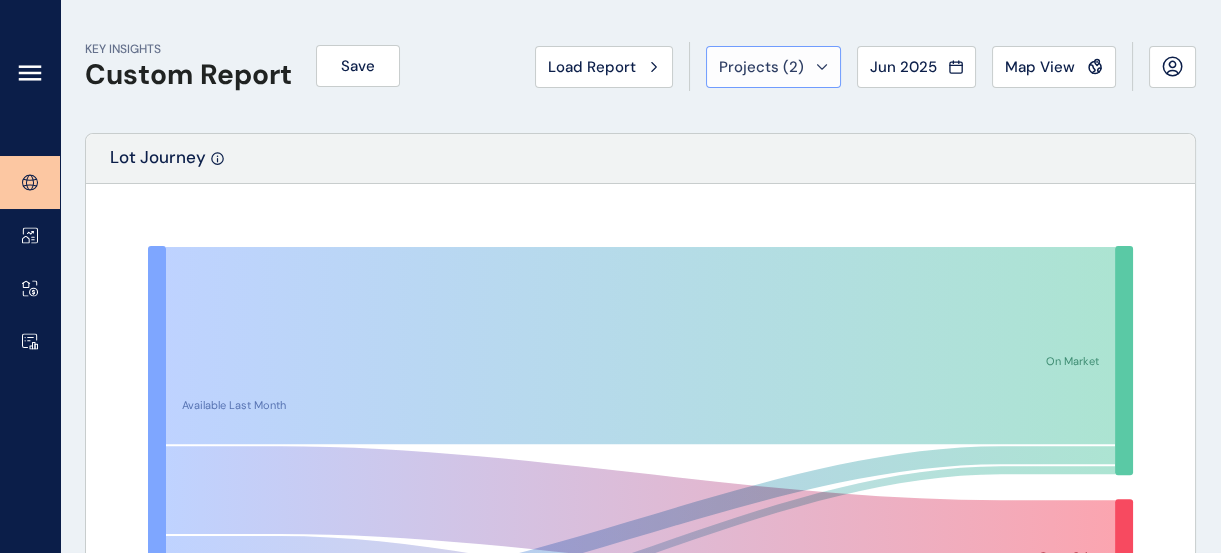 click on "Projects ( 2 )" at bounding box center [761, 67] 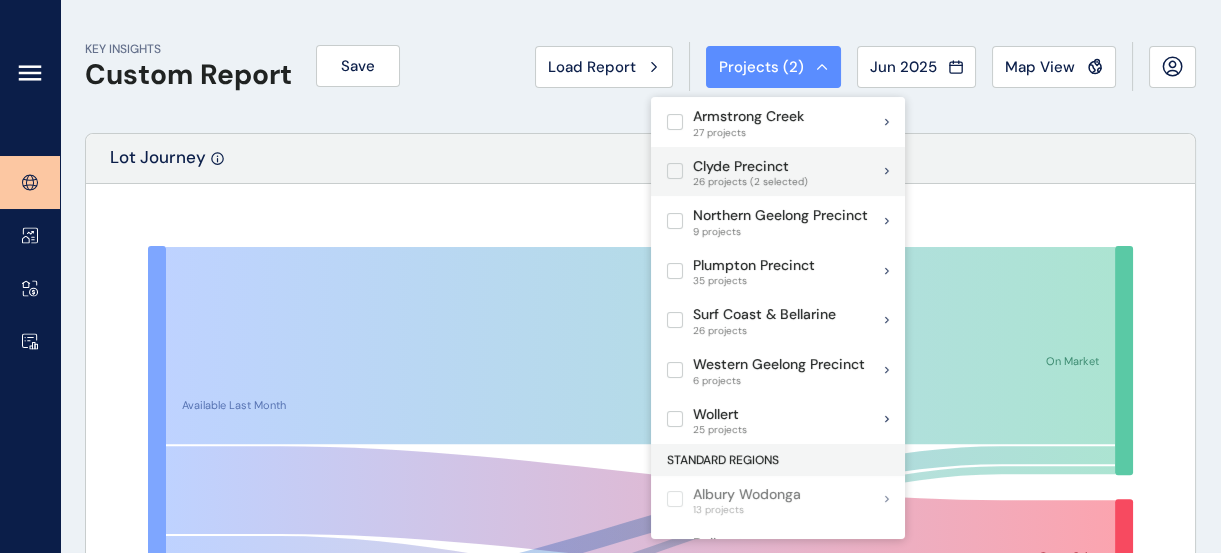 click on "26 projects (2 selected)" at bounding box center [750, 182] 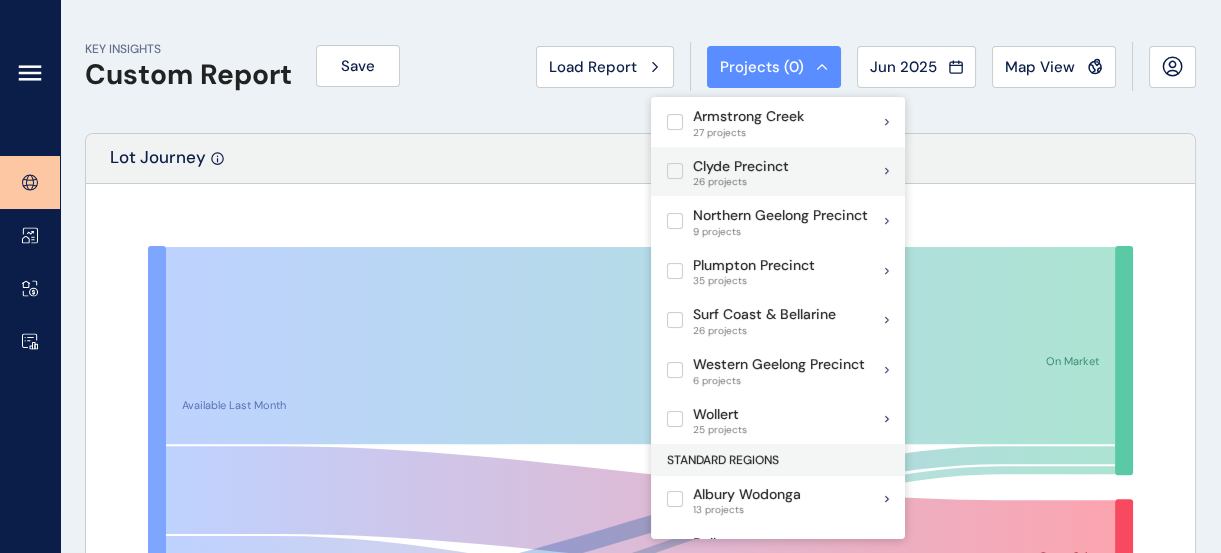 click on "[STREET_NAME] Precinct [NUMBER] projects" at bounding box center (778, 172) 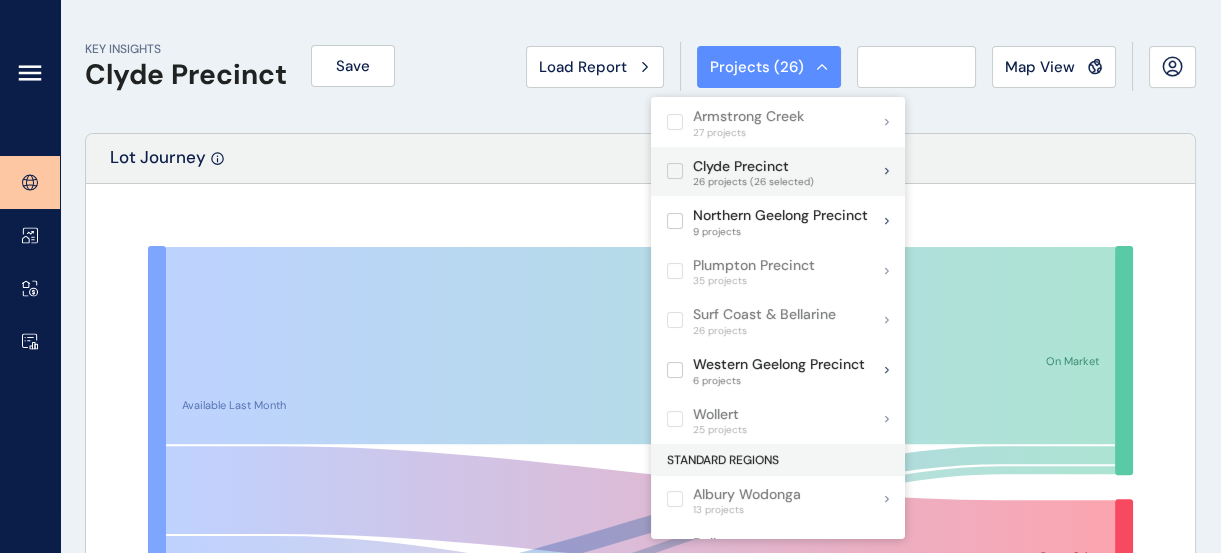 click on "Clyde Precinct" at bounding box center [753, 167] 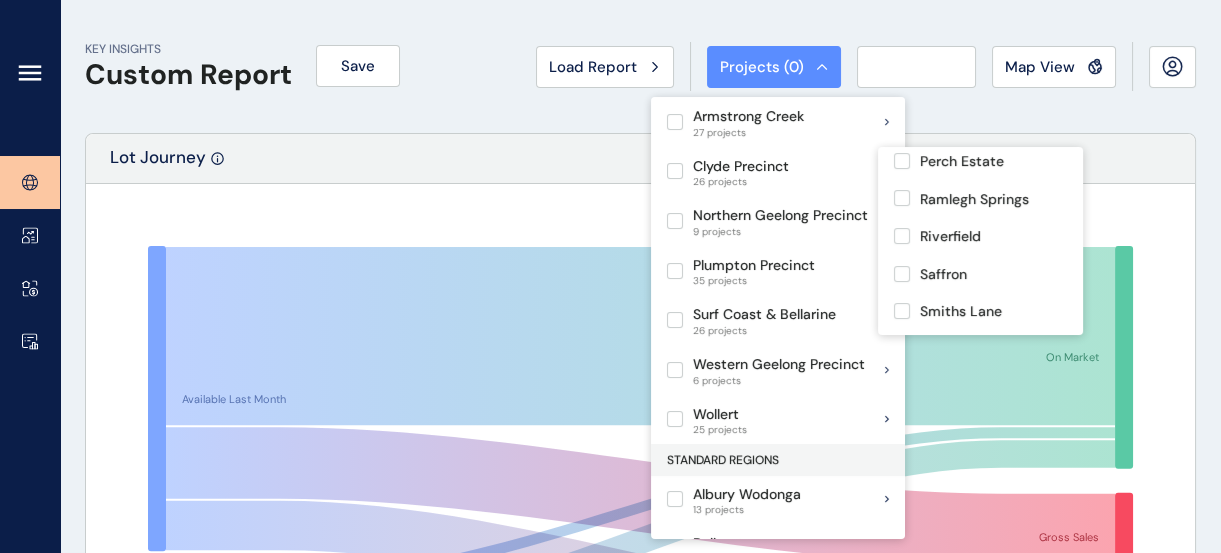 scroll, scrollTop: 682, scrollLeft: 0, axis: vertical 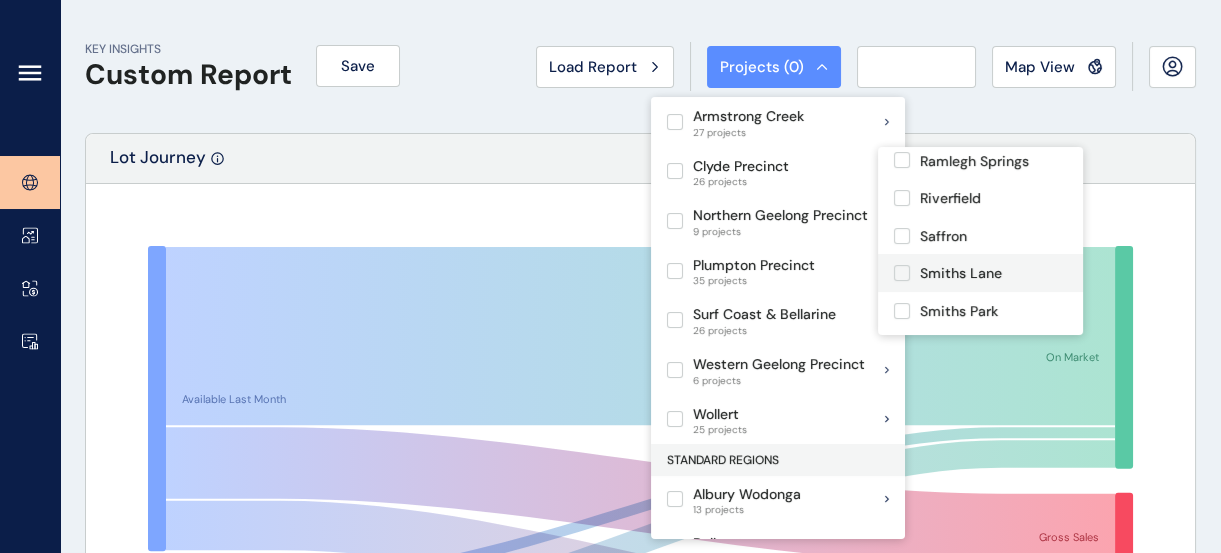 click at bounding box center (902, 273) 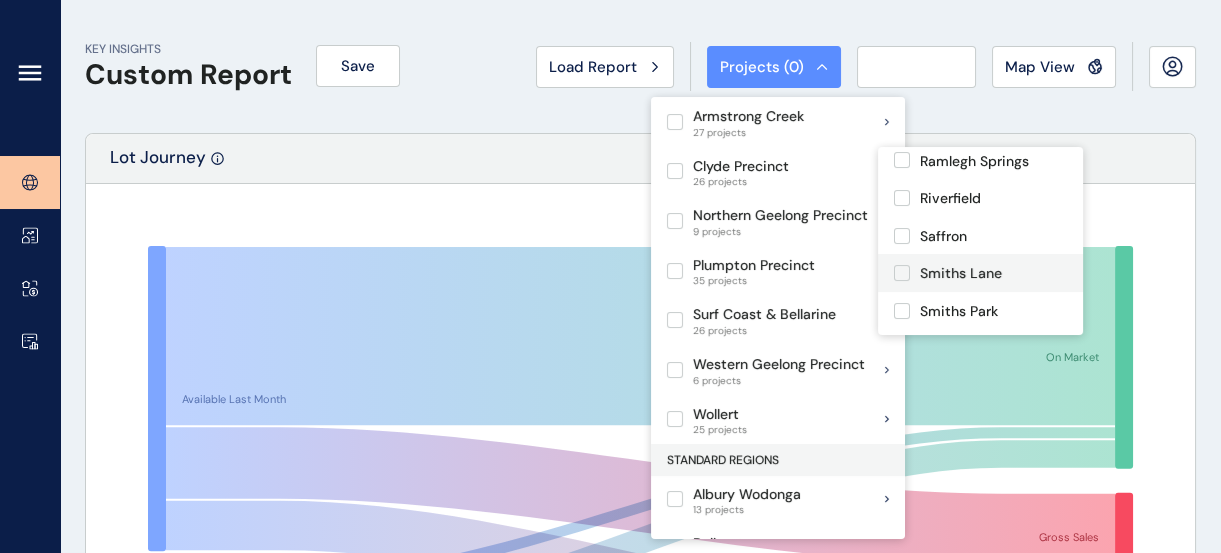 click at bounding box center (902, 273) 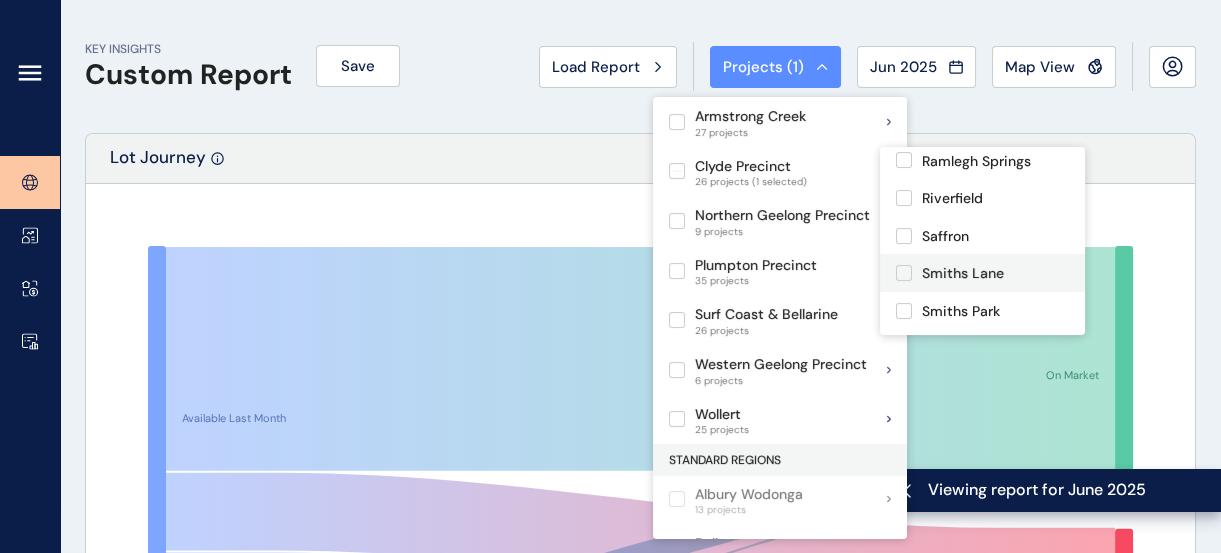 scroll, scrollTop: 20, scrollLeft: 0, axis: vertical 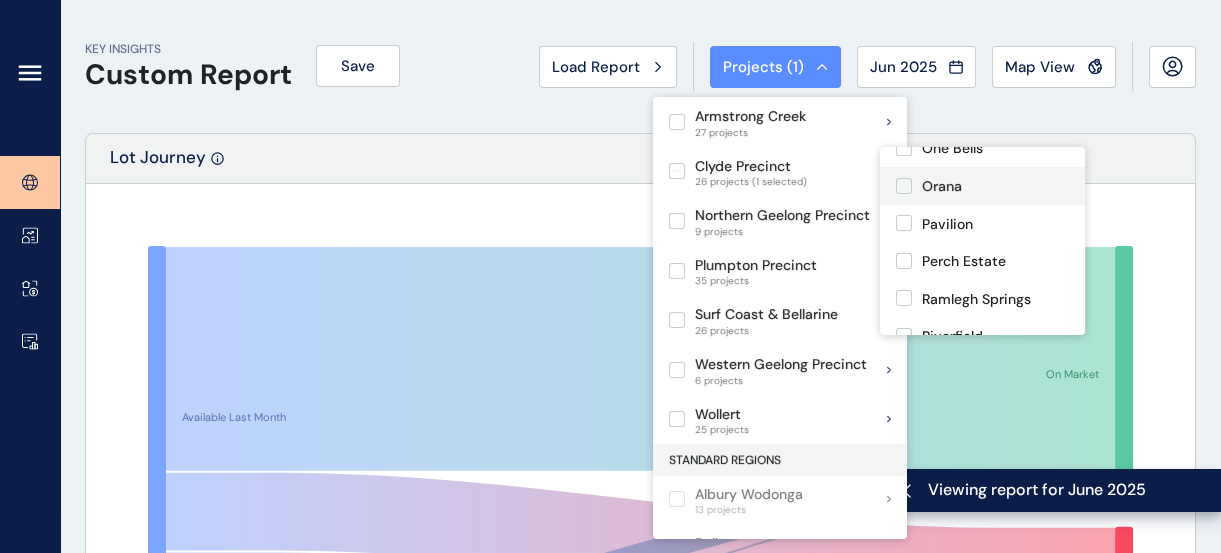 click at bounding box center (904, 186) 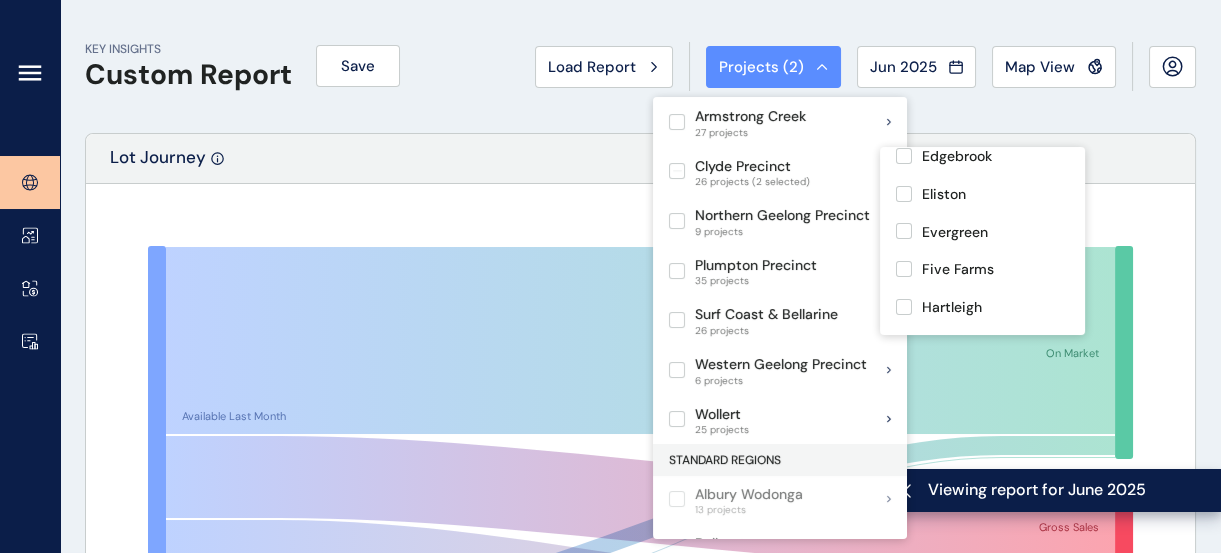 scroll, scrollTop: 156, scrollLeft: 0, axis: vertical 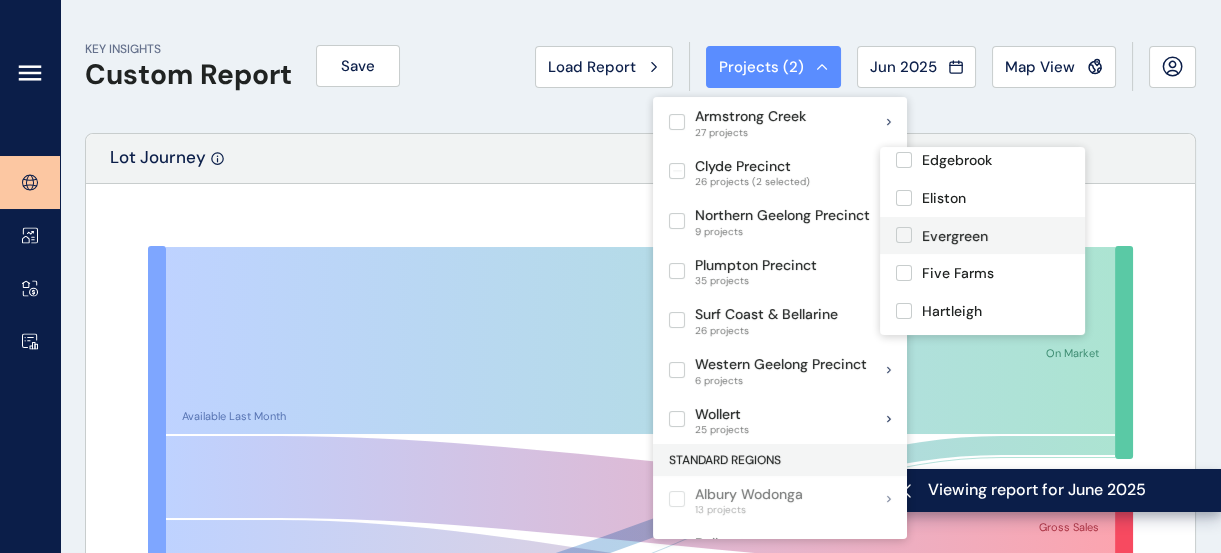 click at bounding box center [904, 235] 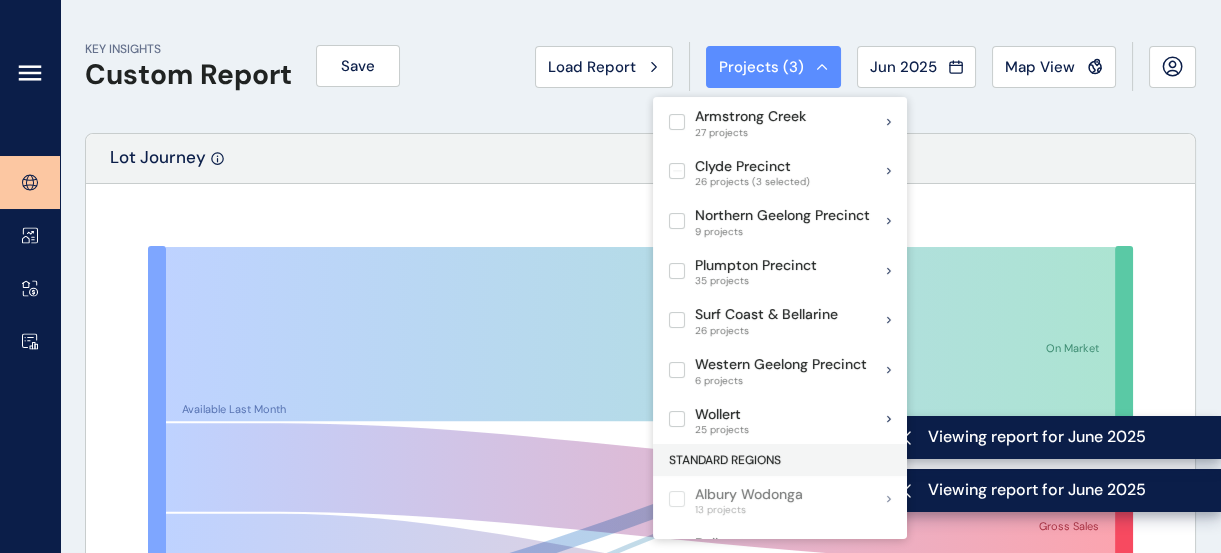 click at bounding box center [640, 456] 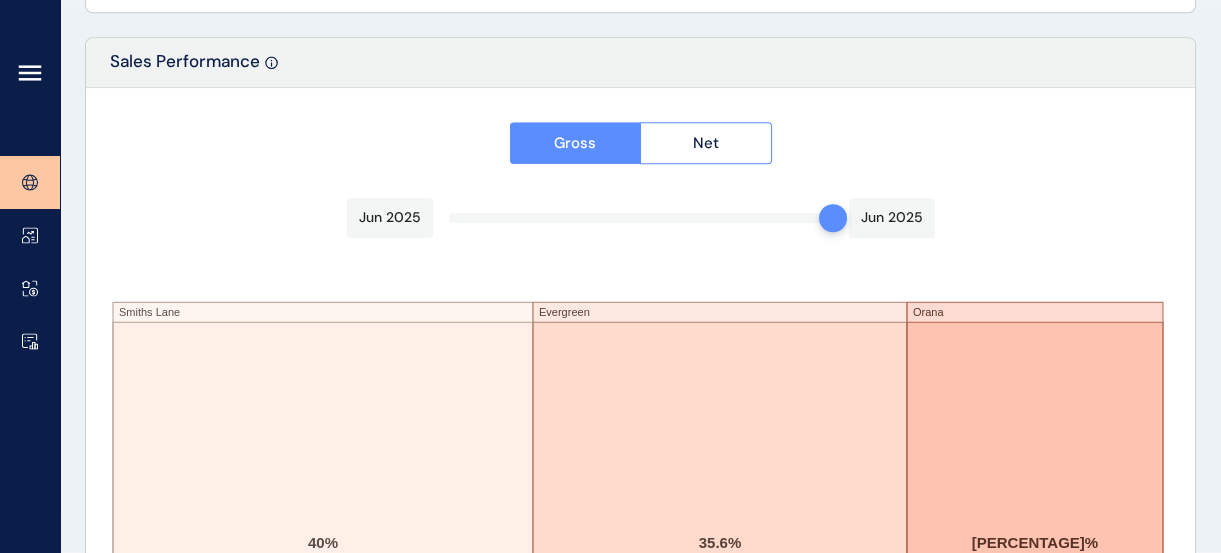 scroll, scrollTop: 3390, scrollLeft: 0, axis: vertical 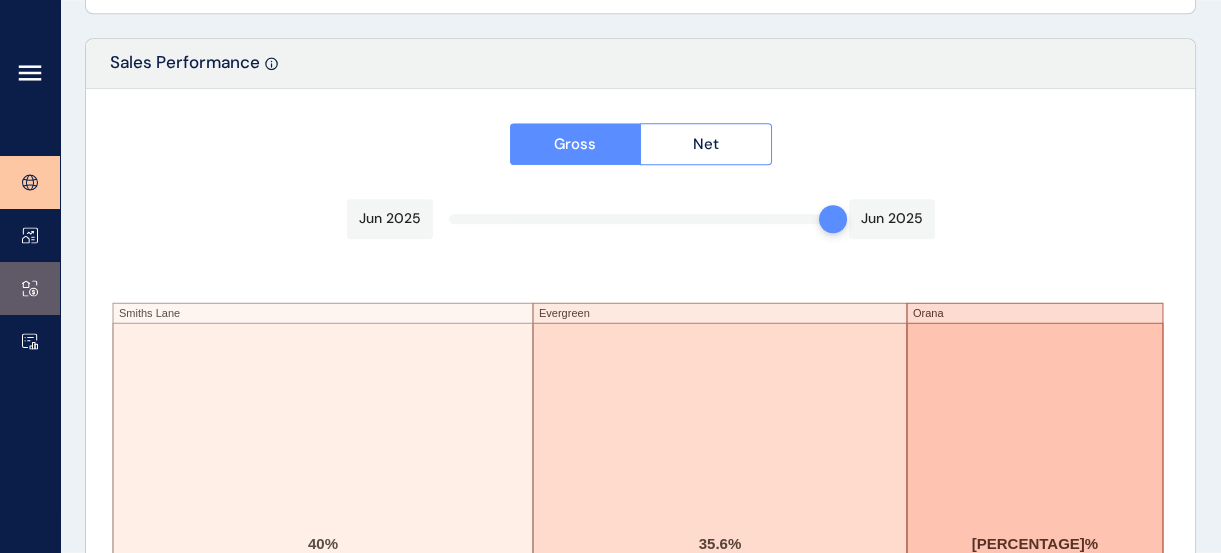 click 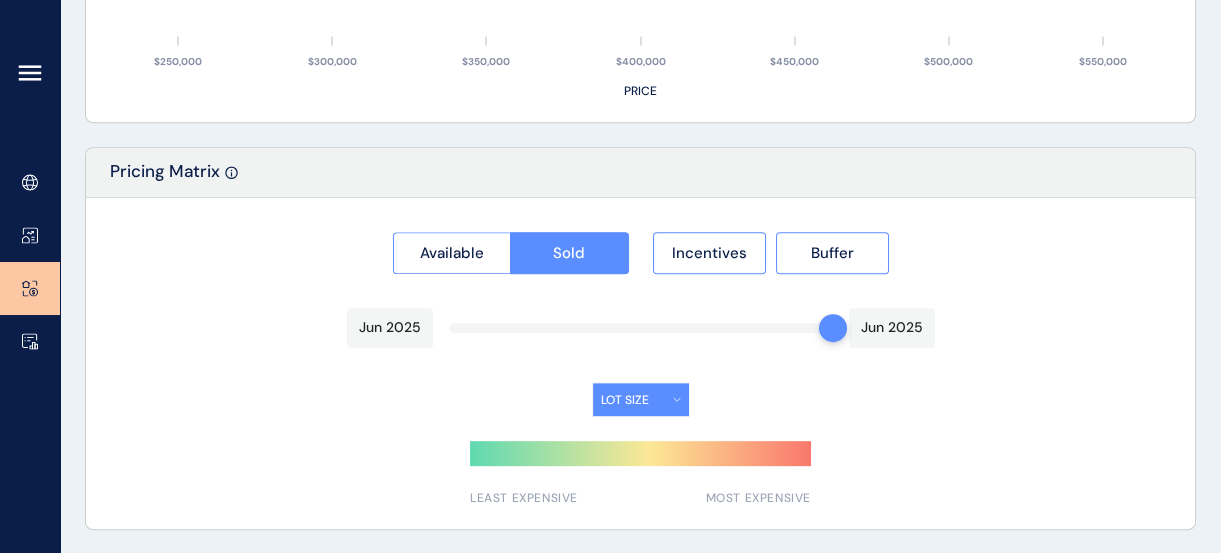type on "**********" 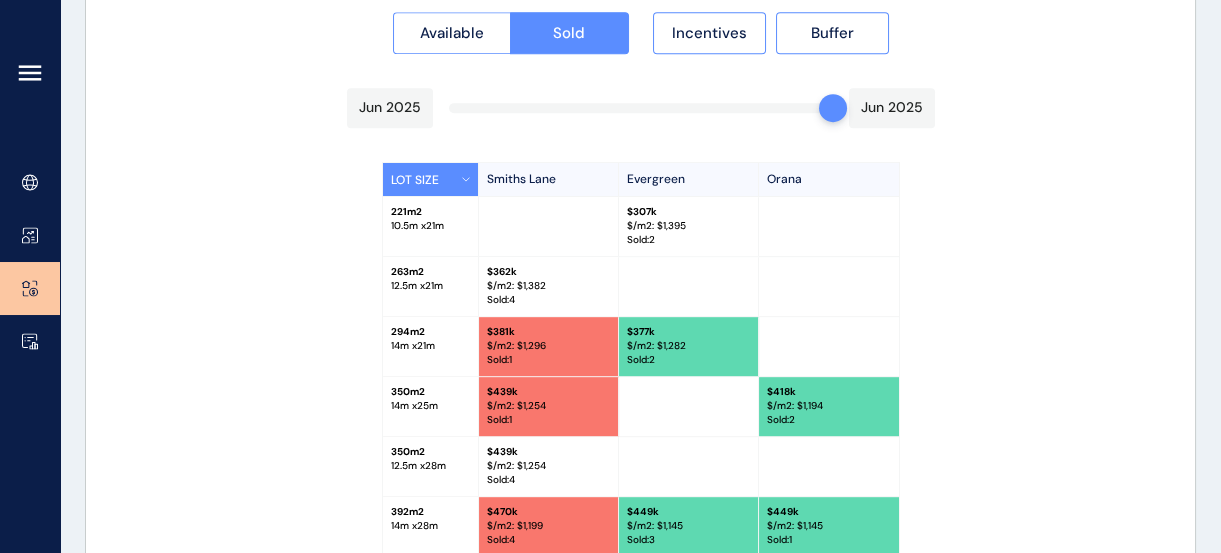 scroll, scrollTop: 1974, scrollLeft: 0, axis: vertical 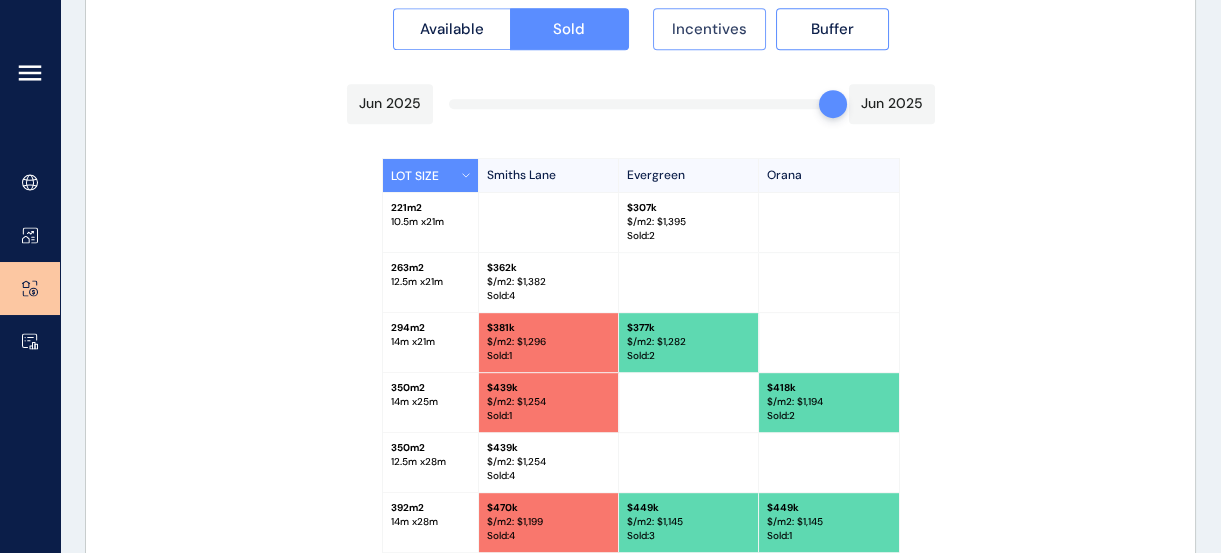 click on "Incentives" at bounding box center (709, 29) 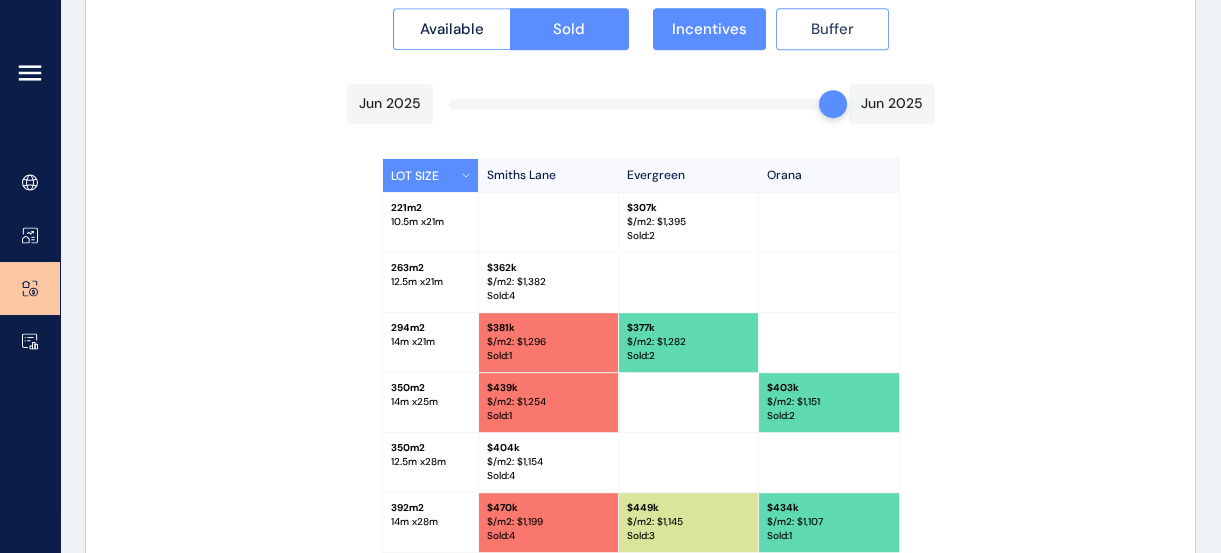 click on "Buffer" at bounding box center [832, 29] 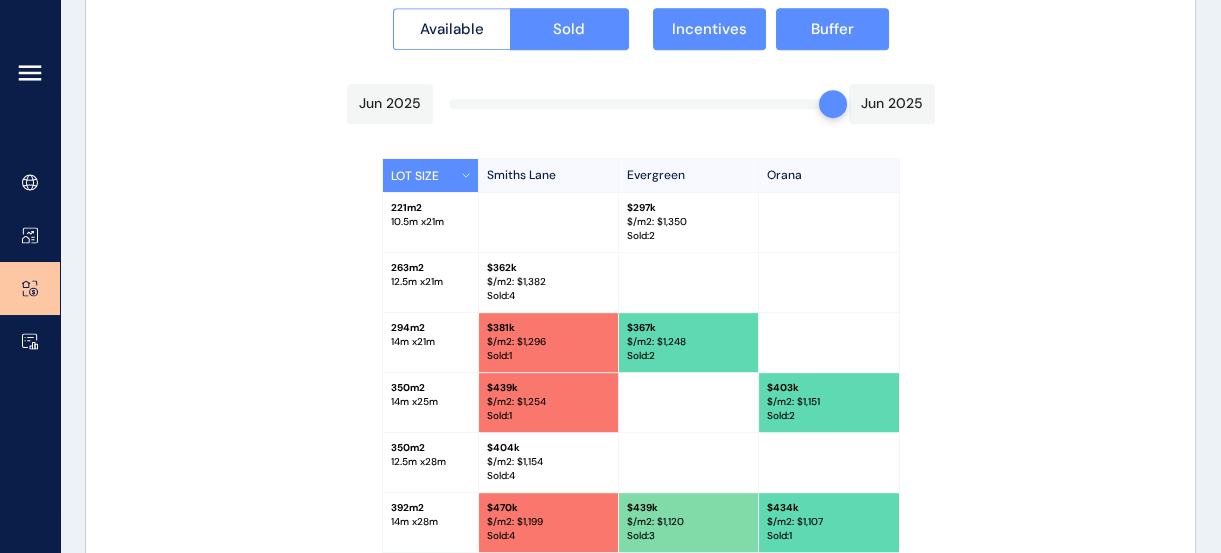 scroll, scrollTop: 0, scrollLeft: 0, axis: both 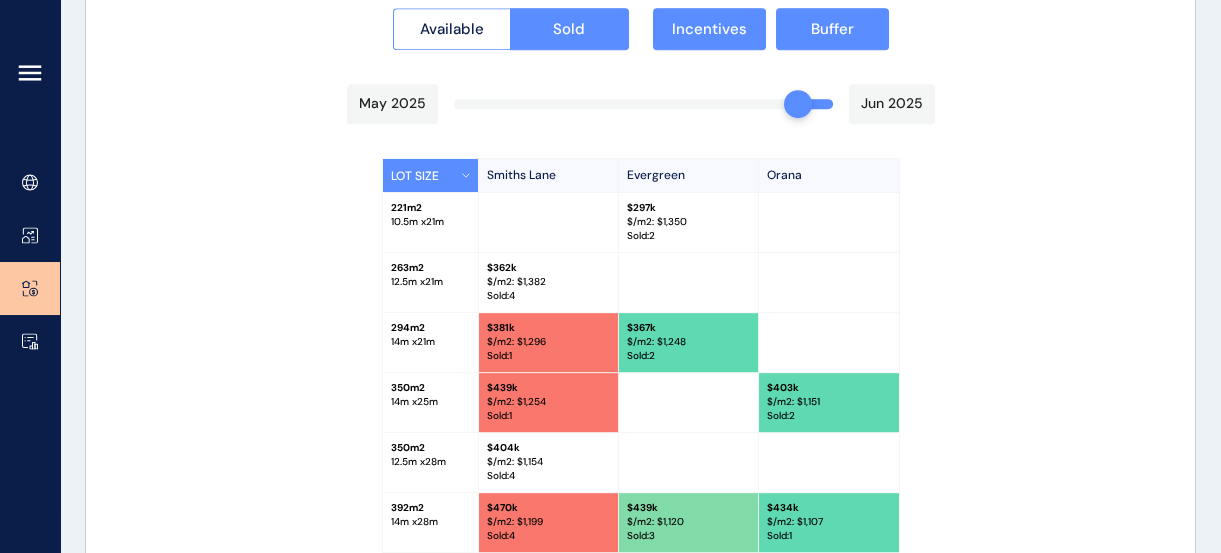 click on "Available Sold Incentives Buffer [MONTH] [YEAR] [MONTH] [YEAR] LOT SIZE [STREET_NAME] Evergreen Orana [NUMBER] m2 [NUMBER] m x  [NUMBER] m $ [NUMBER]k $/m2: $ [NUMBER] Sold :  [NUMBER] [NUMBER] m2 [NUMBER] m x  [NUMBER] m $ [NUMBER]k $/m2: $ [NUMBER] Sold :  [NUMBER] $ [NUMBER]k $/m2: $ [NUMBER] Sold :  [NUMBER] $ [NUMBER]k $/m2: $ [NUMBER] Sold :  [NUMBER] [NUMBER] m2 [NUMBER] m x  [NUMBER] m $ [NUMBER]k $/m2: $ [NUMBER] Sold :  [NUMBER] $ [NUMBER]k $/m2: $ [NUMBER] Sold :  [NUMBER] [NUMBER] m2 [NUMBER] m x  [NUMBER] m $ [NUMBER]k $/m2: $ [NUMBER] Sold :  [NUMBER] $ [NUMBER]k $/m2: $ [NUMBER] Sold :  [NUMBER] [NUMBER] m2 [NUMBER] m x  [NUMBER] m $ [NUMBER]k $/m2: $ [NUMBER] Sold :  [NUMBER] $ [NUMBER]k $/m2: $ [NUMBER] Sold :  [NUMBER] [NUMBER] m2 [NUMBER] m x  [NUMBER] m $ [NUMBER]k $/m2: $ [NUMBER] Sold :  [NUMBER] $ [NUMBER]k $/m2: $ [NUMBER] Sold :  [NUMBER] [NUMBER] m2 [NUMBER] m x  [NUMBER] m $ [NUMBER]k $/m2: $ [NUMBER] Sold :  [NUMBER] $ [NUMBER]k $/m2: $ [NUMBER] Sold :  [NUMBER] LEAST EXPENSIVE MOST EXPENSIVE" at bounding box center (640, 372) 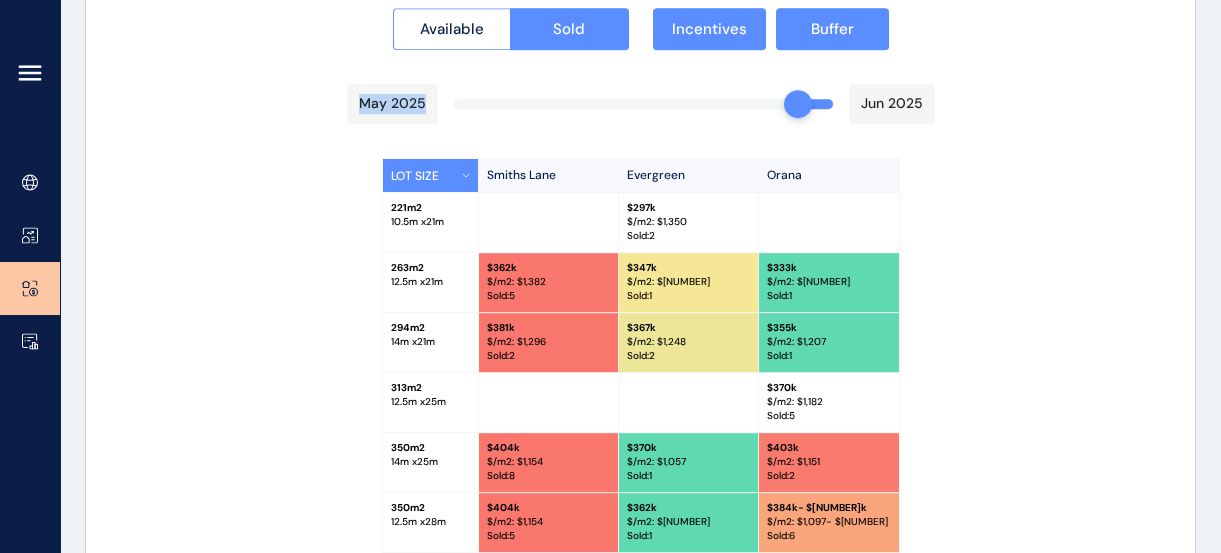 click on "Available Sold Incentives Buffer [MONTH] [YEAR] [MONTH] [YEAR] LOT SIZE [STREET_NAME] Evergreen Orana [NUMBER] m2 [NUMBER] m x  [NUMBER] m $ [NUMBER]k $/m2: $ [NUMBER] Sold :  [NUMBER] [NUMBER] m2 [NUMBER] m x  [NUMBER] m $ [NUMBER]k $/m2: $ [NUMBER] Sold :  [NUMBER] $ [NUMBER]k $/m2: $ [NUMBER] Sold :  [NUMBER] $ [NUMBER]k $/m2: $ [NUMBER] Sold :  [NUMBER] [NUMBER] m2 [NUMBER] m x  [NUMBER] m $ [NUMBER]k $/m2: $ [NUMBER] Sold :  [NUMBER] $ [NUMBER]k $/m2: $ [NUMBER] Sold :  [NUMBER] $ [NUMBER]k $/m2: $ [NUMBER] Sold :  [NUMBER] [NUMBER] m2 [NUMBER] m x  [NUMBER] m $ [NUMBER]k $/m2: $ [NUMBER] Sold :  [NUMBER] [NUMBER] m2 [NUMBER] m x  [NUMBER] m $ [NUMBER]k $/m2: $ [NUMBER] Sold :  [NUMBER] $ [NUMBER]k $/m2: $ [NUMBER] Sold :  [NUMBER] $ [NUMBER]k  - $[NUMBER]k $/m2: $ [NUMBER]  - $[NUMBER] Sold :  [NUMBER] [NUMBER] m2 [NUMBER] m x  [NUMBER] m $ [NUMBER]k  - $[NUMBER]k $/m2: $ [NUMBER]  - $[NUMBER] Sold :  [NUMBER] $ [NUMBER]k $/m2: $ [NUMBER] Sold :  [NUMBER] $ [NUMBER]k $/m2: $ [NUMBER] Sold :  [NUMBER] [NUMBER] m2 [NUMBER] m x  [NUMBER] m $ [NUMBER]k $/m2: $ [NUMBER] Sold :  [NUMBER] $ [NUMBER]k $/m2: $ [NUMBER] Sold :  [NUMBER] [NUMBER] m2 [NUMBER] m x  [NUMBER] m $ [NUMBER]k $/m2: $ [NUMBER] Sold :  [NUMBER] $ [NUMBER]k $/m2: $ [NUMBER] Sold :  [NUMBER] LEAST EXPENSIVE MOST EXPENSIVE" at bounding box center [640, 372] 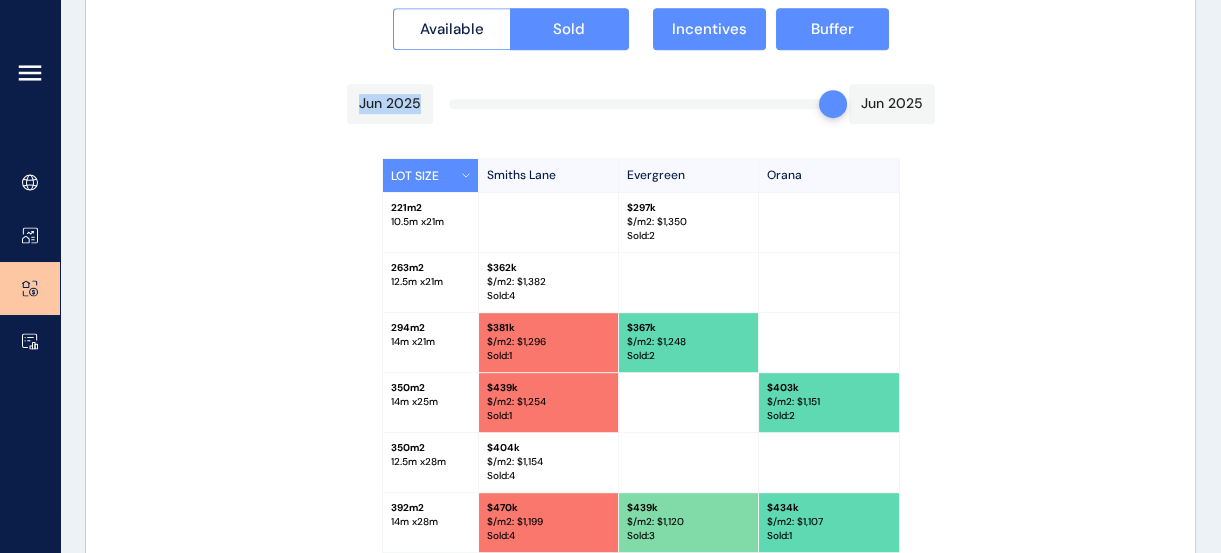 click on "Available Sold Incentives Buffer [MONTH] [YEAR] [MONTH] [YEAR] LOT SIZE [STREET_NAME] Evergreen Orana [NUMBER] m2 [NUMBER] m x  [NUMBER] m $ [NUMBER]k $/m2: $ [NUMBER] Sold :  [NUMBER] [NUMBER] m2 [NUMBER] m x  [NUMBER] m $ [NUMBER]k $/m2: $ [NUMBER] Sold :  [NUMBER] [NUMBER] m2 [NUMBER] m x  [NUMBER] m $ [NUMBER]k $/m2: $ [NUMBER] Sold :  [NUMBER] $ [NUMBER]k $/m2: $ [NUMBER] Sold :  [NUMBER] [NUMBER] m2 [NUMBER] m x  [NUMBER] m $ [NUMBER]k $/m2: $ [NUMBER] Sold :  [NUMBER] $ [NUMBER]k $/m2: $ [NUMBER] Sold :  [NUMBER] $ [NUMBER]k $/m2: $ [NUMBER] Sold :  [NUMBER] [NUMBER] m2 [NUMBER] m x  [NUMBER] m $ [NUMBER]k $/m2: $ [NUMBER] Sold :  [NUMBER] [NUMBER] m2 [NUMBER] m x  [NUMBER] m $ [NUMBER]k $/m2: $ [NUMBER] Sold :  [NUMBER] $ [NUMBER]k $/m2: $ [NUMBER] Sold :  [NUMBER] $ [NUMBER]k  - $[NUMBER]k $/m2: $ [NUMBER]  - $[NUMBER] Sold :  [NUMBER] [NUMBER] m2 [NUMBER] m x  [NUMBER] m $ [NUMBER]k  - $[NUMBER]k $/m2: $ [NUMBER]  - $[NUMBER] Sold :  [NUMBER] $ [NUMBER]k $/m2: $ [NUMBER] Sold :  [NUMBER] $ [NUMBER]k $/m2: $ [NUMBER] Sold :  [NUMBER] [NUMBER] m2 [NUMBER] m x  [NUMBER] m $ [NUMBER]k $/m2: $ [NUMBER] Sold :  [NUMBER] $ [NUMBER]k $/m2: $ [NUMBER] Sold :  [NUMBER] [NUMBER] m2 [NUMBER] m x  [NUMBER] m $ [NUMBER]k $/m2: $ [NUMBER] Sold :  [NUMBER] $ [NUMBER]k $/m2: $ [NUMBER] Sold :  [NUMBER] LEAST EXPENSIVE MOST EXPENSIVE" at bounding box center (640, 372) 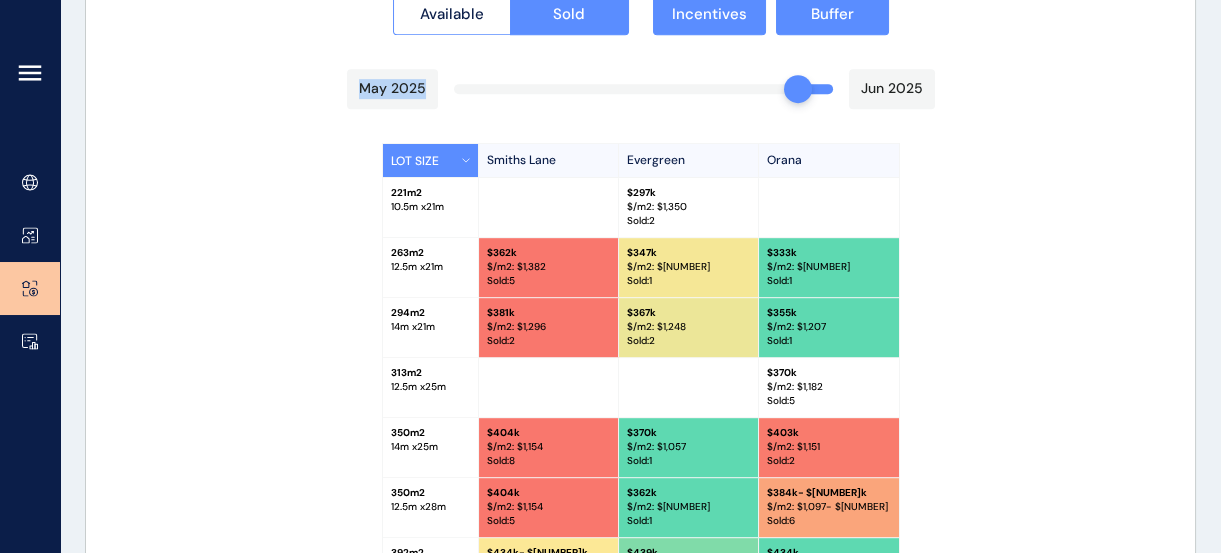 scroll, scrollTop: 1991, scrollLeft: 0, axis: vertical 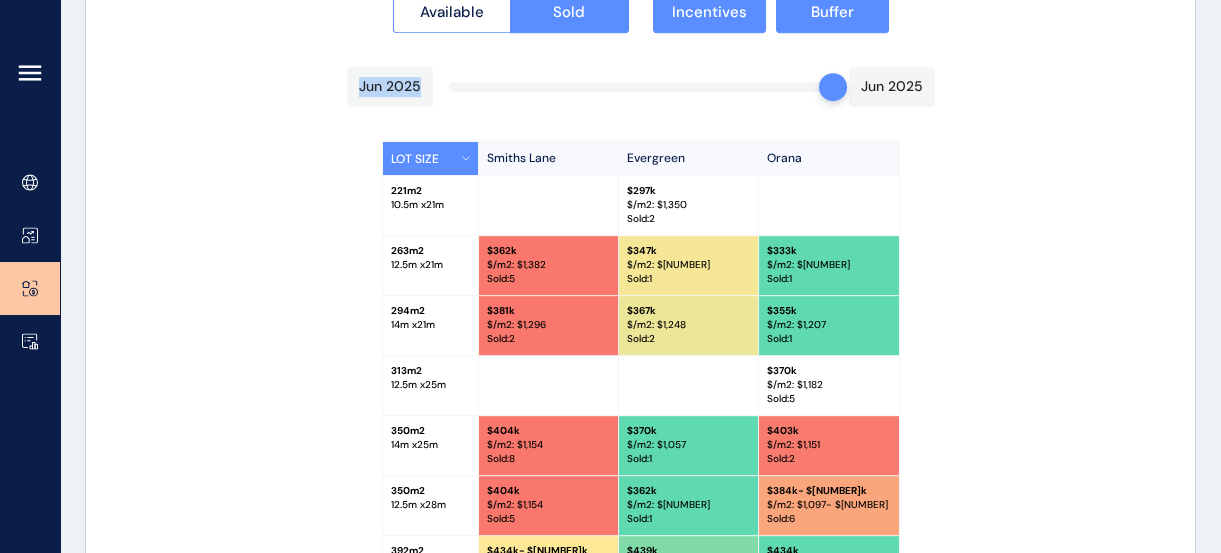 click on "Available Sold Incentives Buffer [MONTH] [YEAR] [MONTH] [YEAR] LOT SIZE [STREET_NAME] Evergreen Orana [NUMBER] m2 [NUMBER] m x  [NUMBER] m $ [NUMBER]k $/m2: $ [NUMBER] Sold :  [NUMBER] [NUMBER] m2 [NUMBER] m x  [NUMBER] m $ [NUMBER]k $/m2: $ [NUMBER] Sold :  [NUMBER] $ [NUMBER]k $/m2: $ [NUMBER] Sold :  [NUMBER] $ [NUMBER]k $/m2: $ [NUMBER] Sold :  [NUMBER] [NUMBER] m2 [NUMBER] m x  [NUMBER] m $ [NUMBER]k $/m2: $ [NUMBER] Sold :  [NUMBER] $ [NUMBER]k $/m2: $ [NUMBER] Sold :  [NUMBER] $ [NUMBER]k $/m2: $ [NUMBER] Sold :  [NUMBER] [NUMBER] m2 [NUMBER] m x  [NUMBER] m $ [NUMBER]k $/m2: $ [NUMBER] Sold :  [NUMBER] [NUMBER] m2 [NUMBER] m x  [NUMBER] m $ [NUMBER]k $/m2: $ [NUMBER] Sold :  [NUMBER] $ [NUMBER]k $/m2: $ [NUMBER] Sold :  [NUMBER] $ [NUMBER]k  - $[NUMBER]k $/m2: $ [NUMBER]  - $[NUMBER] Sold :  [NUMBER] [NUMBER] m2 [NUMBER] m x  [NUMBER] m $ [NUMBER]k  - $[NUMBER]k $/m2: $ [NUMBER]  - $[NUMBER] Sold :  [NUMBER] $ [NUMBER]k $/m2: $ [NUMBER] Sold :  [NUMBER] $ [NUMBER]k $/m2: $ [NUMBER] Sold :  [NUMBER] [NUMBER] m2 [NUMBER] m x  [NUMBER] m $ [NUMBER]k $/m2: $ [NUMBER] Sold :  [NUMBER] $ [NUMBER]k $/m2: $ [NUMBER] Sold :  [NUMBER] [NUMBER] m2 [NUMBER] m x  [NUMBER] m $ [NUMBER]k $/m2: $ [NUMBER] Sold :  [NUMBER] $ [NUMBER]k $/m2: $ [NUMBER] Sold :  [NUMBER] LEAST EXPENSIVE MOST EXPENSIVE" at bounding box center [640, 355] 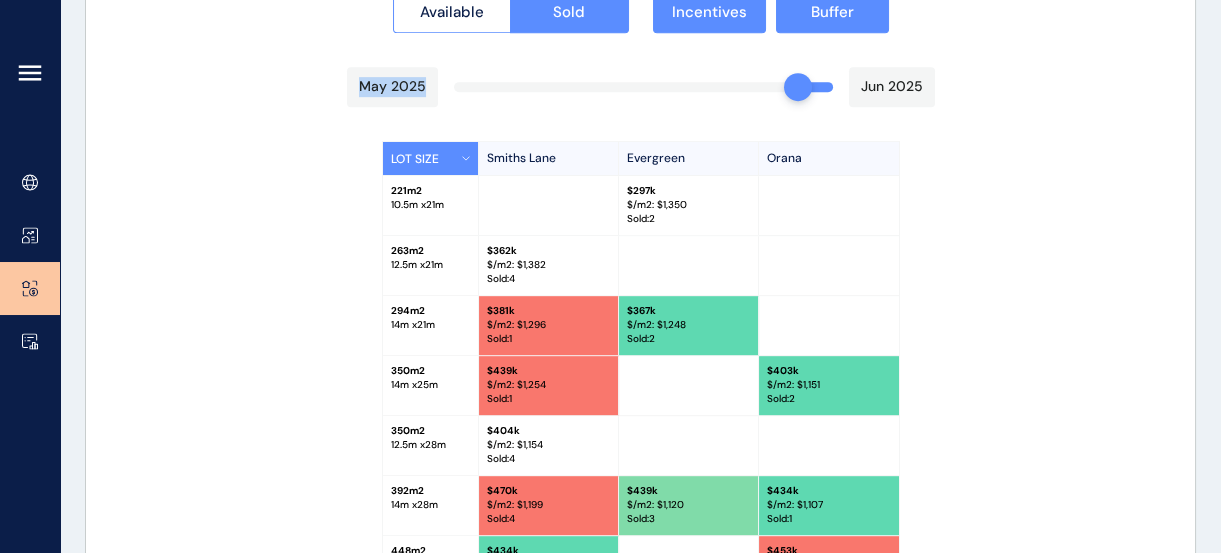 click on "Available Sold Incentives Buffer [MONTH] [YEAR] [MONTH] [YEAR] LOT SIZE [STREET_NAME] Evergreen Orana [NUMBER] m2 [NUMBER] m x  [NUMBER] m $ [NUMBER]k $/m2: $ [NUMBER] Sold :  [NUMBER] [NUMBER] m2 [NUMBER] m x  [NUMBER] m $ [NUMBER]k $/m2: $ [NUMBER] Sold :  [NUMBER] $ [NUMBER]k $/m2: $ [NUMBER] Sold :  [NUMBER] $ [NUMBER]k $/m2: $ [NUMBER] Sold :  [NUMBER] [NUMBER] m2 [NUMBER] m x  [NUMBER] m $ [NUMBER]k $/m2: $ [NUMBER] Sold :  [NUMBER] $ [NUMBER]k $/m2: $ [NUMBER] Sold :  [NUMBER] [NUMBER] m2 [NUMBER] m x  [NUMBER] m $ [NUMBER]k $/m2: $ [NUMBER] Sold :  [NUMBER] $ [NUMBER]k $/m2: $ [NUMBER] Sold :  [NUMBER] [NUMBER] m2 [NUMBER] m x  [NUMBER] m $ [NUMBER]k $/m2: $ [NUMBER] Sold :  [NUMBER] $ [NUMBER]k $/m2: $ [NUMBER] Sold :  [NUMBER] [NUMBER] m2 [NUMBER] m x  [NUMBER] m $ [NUMBER]k $/m2: $ [NUMBER] Sold :  [NUMBER] $ [NUMBER]k $/m2: $ [NUMBER] Sold :  [NUMBER] [NUMBER] m2 [NUMBER] m x  [NUMBER] m $ [NUMBER]k $/m2: $ [NUMBER] Sold :  [NUMBER] $ [NUMBER]k $/m2: $ [NUMBER] Sold :  [NUMBER] LEAST EXPENSIVE MOST EXPENSIVE" at bounding box center [640, 355] 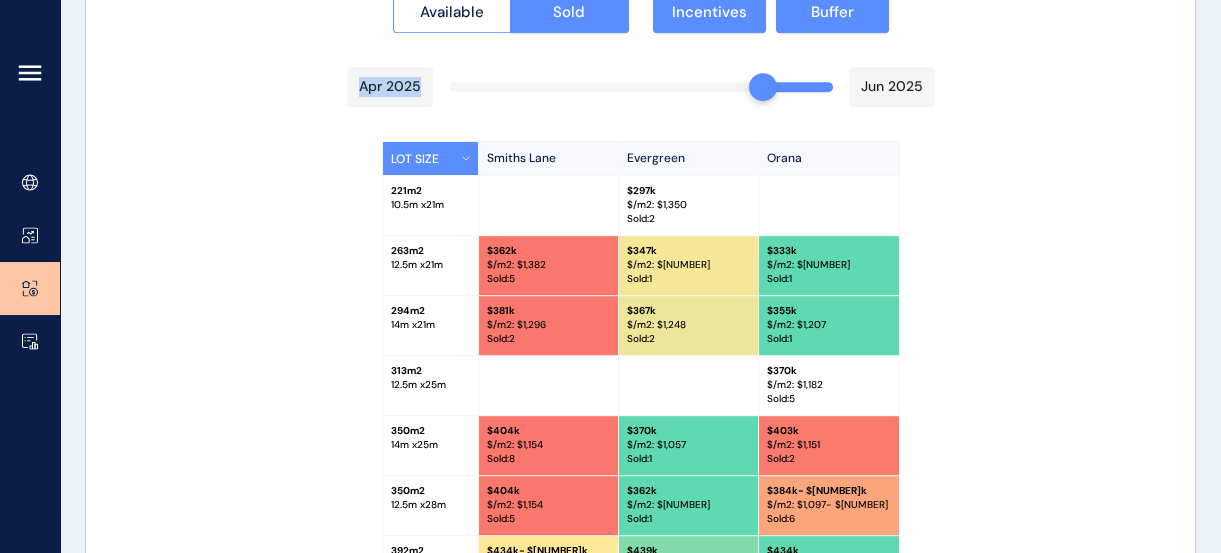 click on "Available Sold Incentives Buffer [MONTH] [YEAR] [MONTH] [YEAR] LOT SIZE [STREET_NAME] Evergreen Orana [NUMBER] m2 [NUMBER] m x  [NUMBER] m $ [NUMBER]k $/m2: $ [NUMBER] Sold :  [NUMBER] [NUMBER] m2 [NUMBER] m x  [NUMBER] m $ [NUMBER]k $/m2: $ [NUMBER] Sold :  [NUMBER] $ [NUMBER]k $/m2: $ [NUMBER] Sold :  [NUMBER] $ [NUMBER]k $/m2: $ [NUMBER] Sold :  [NUMBER] [NUMBER] m2 [NUMBER] m x  [NUMBER] m $ [NUMBER]k $/m2: $ [NUMBER] Sold :  [NUMBER] $ [NUMBER]k $/m2: $ [NUMBER] Sold :  [NUMBER] $ [NUMBER]k $/m2: $ [NUMBER] Sold :  [NUMBER] [NUMBER] m2 [NUMBER] m x  [NUMBER] m $ [NUMBER]k $/m2: $ [NUMBER] Sold :  [NUMBER] [NUMBER] m2 [NUMBER] m x  [NUMBER] m $ [NUMBER]k $/m2: $ [NUMBER] Sold :  [NUMBER] $ [NUMBER]k $/m2: $ [NUMBER] Sold :  [NUMBER] $ [NUMBER]k  - $[NUMBER]k $/m2: $ [NUMBER]  - $[NUMBER] Sold :  [NUMBER] [NUMBER] m2 [NUMBER] m x  [NUMBER] m $ [NUMBER]k  - $[NUMBER]k $/m2: $ [NUMBER]  - $[NUMBER] Sold :  [NUMBER] $ [NUMBER]k $/m2: $ [NUMBER] Sold :  [NUMBER] $ [NUMBER]k $/m2: $ [NUMBER] Sold :  [NUMBER] [NUMBER] m2 [NUMBER] m x  [NUMBER] m $ [NUMBER]k $/m2: $ [NUMBER] Sold :  [NUMBER] $ [NUMBER]k $/m2: $ [NUMBER] Sold :  [NUMBER] [NUMBER] m2 [NUMBER] m x  [NUMBER] m $ [NUMBER]k $/m2: $ [NUMBER] Sold :  [NUMBER] $ [NUMBER]k $/m2: $ [NUMBER] Sold :  [NUMBER] LEAST EXPENSIVE MOST EXPENSIVE" at bounding box center (640, 355) 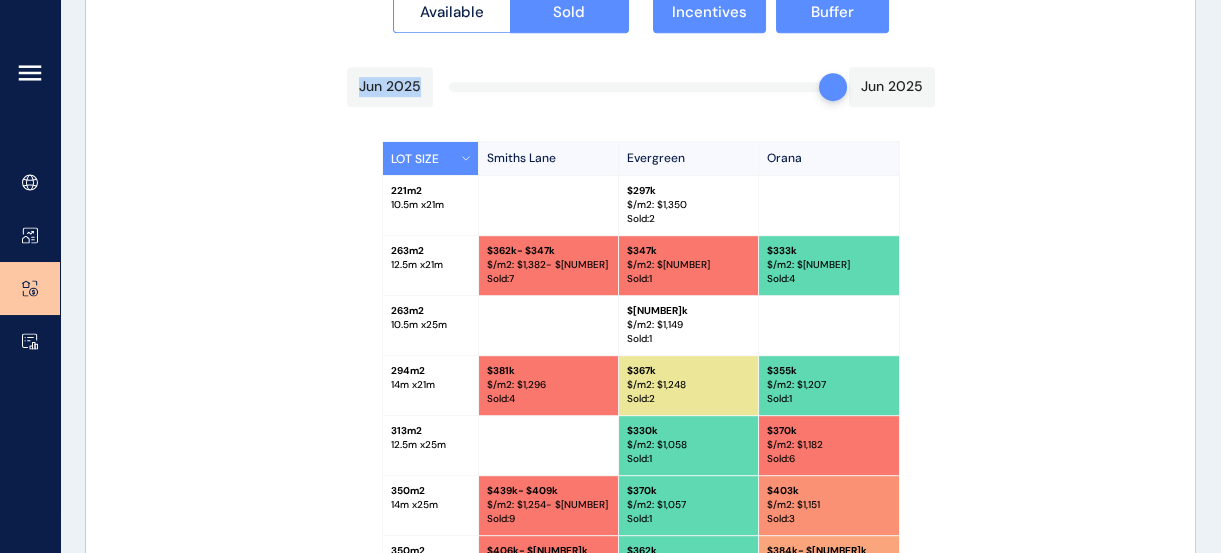 click on "Available Sold Incentives Buffer [MONTH] [YEAR] [MONTH] [YEAR] LOT SIZE [STREET_NAME] Evergreen Orana [NUMBER] m2 [NUMBER] m x  [NUMBER] m $ [NUMBER]k $/m2: $ [NUMBER] Sold :  [NUMBER] [NUMBER] m2 [NUMBER] m x  [NUMBER] m $ [NUMBER]k $/m2: $ [NUMBER] Sold :  [NUMBER] $ [NUMBER]k $/m2: $ [NUMBER] Sold :  [NUMBER] $ [NUMBER]k $/m2: $ [NUMBER] Sold :  [NUMBER] [NUMBER] m2 [NUMBER] m x  [NUMBER] m $ [NUMBER]k $/m2: $ [NUMBER] Sold :  [NUMBER] $ [NUMBER]k $/m2: $ [NUMBER] Sold :  [NUMBER] $ [NUMBER]k $/m2: $ [NUMBER] Sold :  [NUMBER] [NUMBER] m2 [NUMBER] m x  [NUMBER] m $ [NUMBER]k $/m2: $ [NUMBER] Sold :  [NUMBER] [NUMBER] m2 [NUMBER] m x  [NUMBER] m $ [NUMBER]k $/m2: $ [NUMBER] Sold :  [NUMBER] $ [NUMBER]k $/m2: $ [NUMBER] Sold :  [NUMBER] $ [NUMBER]k  - $[NUMBER]k $/m2: $ [NUMBER]  - $[NUMBER] Sold :  [NUMBER] [NUMBER] m2 [NUMBER] m x  [NUMBER] m $ [NUMBER]k  - $[NUMBER]k $/m2: $ [NUMBER]  - $[NUMBER] Sold :  [NUMBER] $ [NUMBER]k $/m2: $ [NUMBER] Sold :  [NUMBER] $ [NUMBER]k $/m2: $ [NUMBER] Sold :  [NUMBER] [NUMBER] m2 [NUMBER] m x  [NUMBER] m $ [NUMBER]k $/m2: $ [NUMBER] Sold :  [NUMBER] $ [NUMBER]k $/m2: $ [NUMBER] Sold :  [NUMBER] [NUMBER] m2 [NUMBER] m x  [NUMBER] m $ [NUMBER]k $/m2: $ [NUMBER] Sold :  [NUMBER] $ [NUMBER]k $/m2: $ [NUMBER] Sold :  [NUMBER] LEAST EXPENSIVE MOST EXPENSIVE" at bounding box center [640, 355] 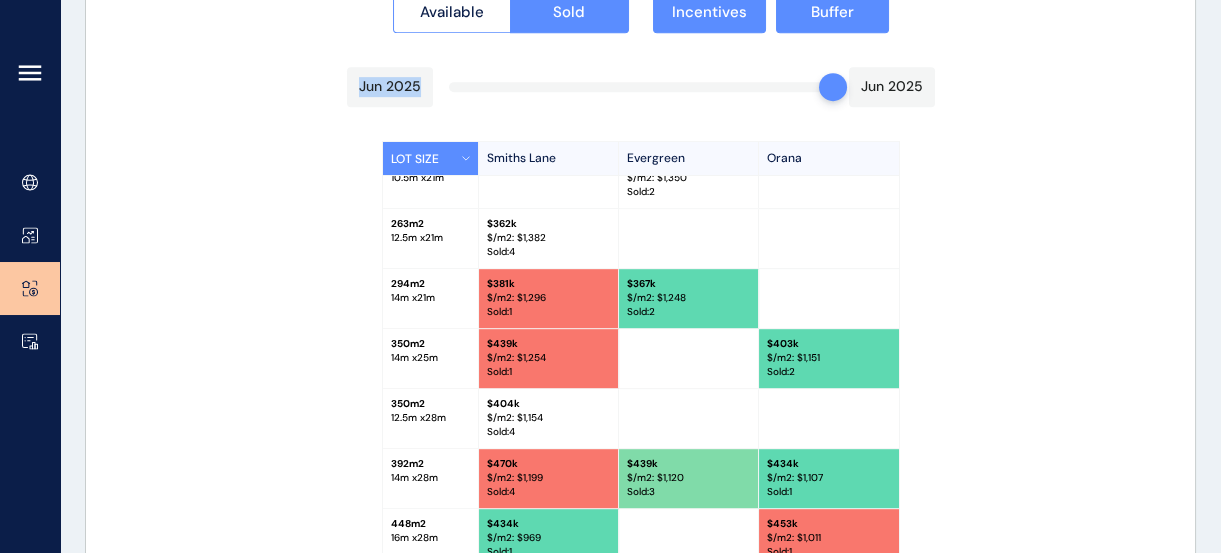 scroll, scrollTop: 73, scrollLeft: 0, axis: vertical 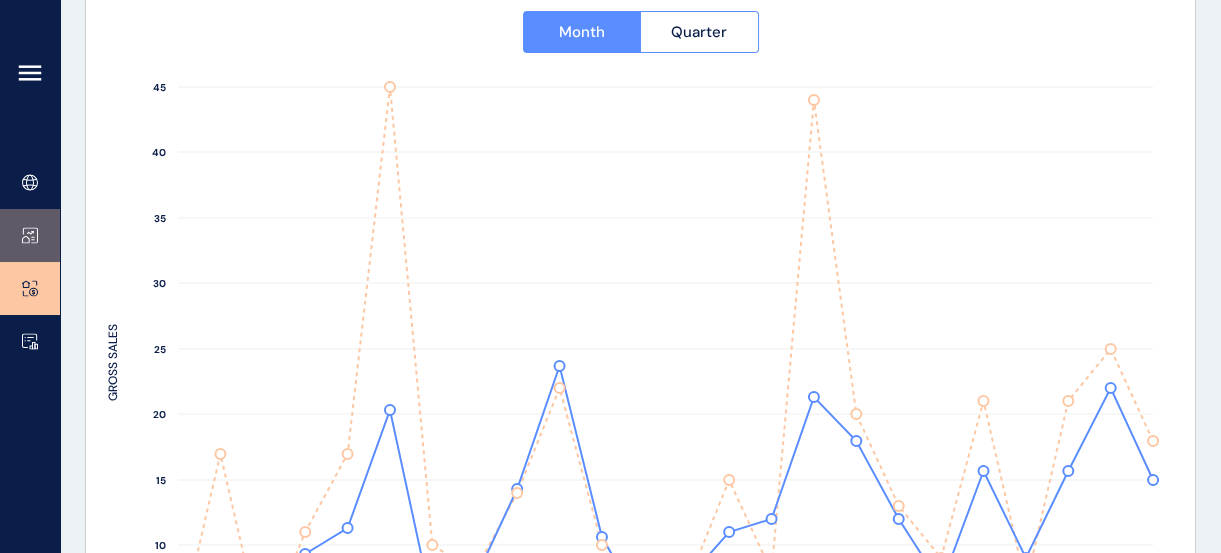 click at bounding box center (30, 235) 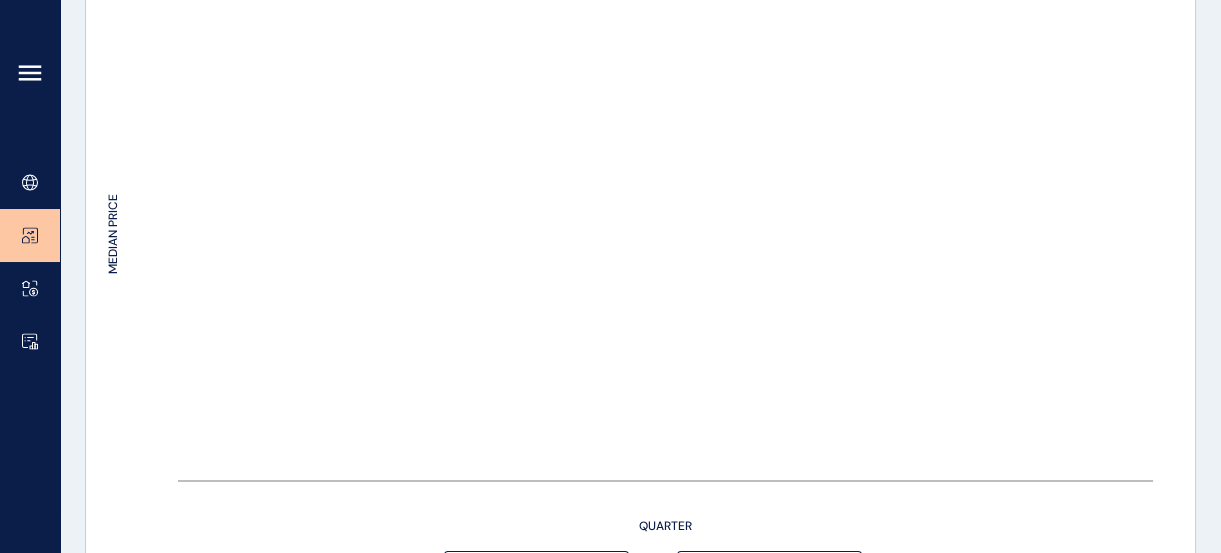 type on "*********" 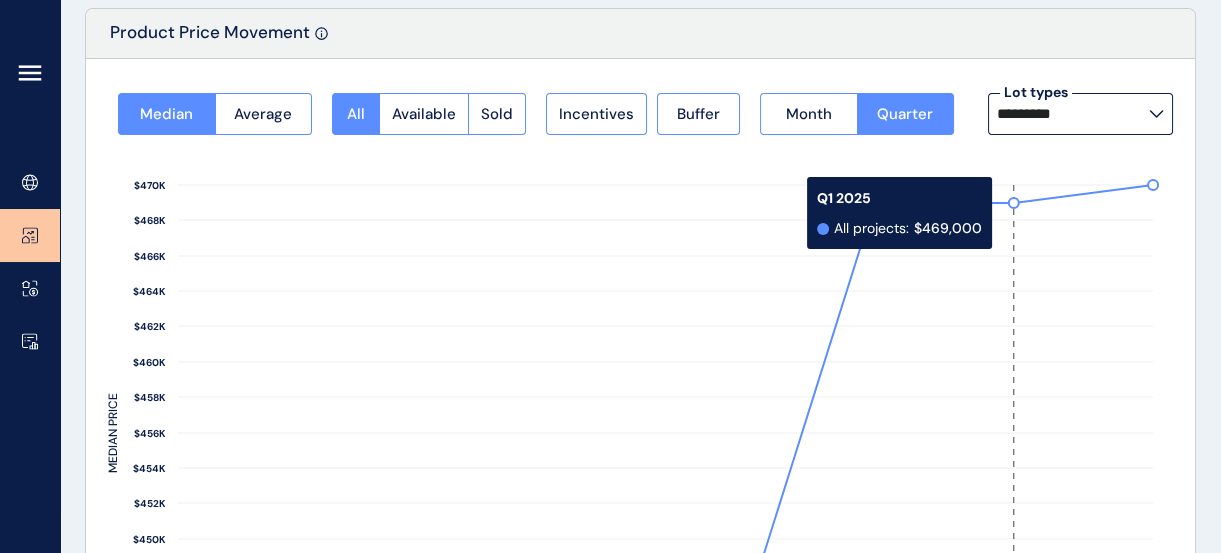 scroll, scrollTop: 127, scrollLeft: 0, axis: vertical 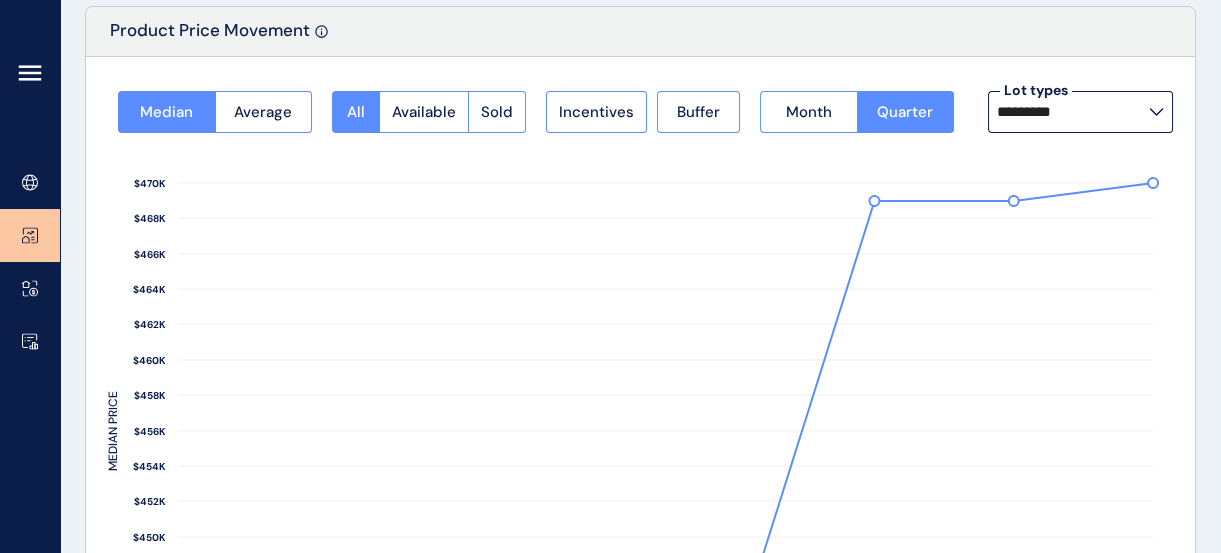 click on "*********" at bounding box center [1080, 112] 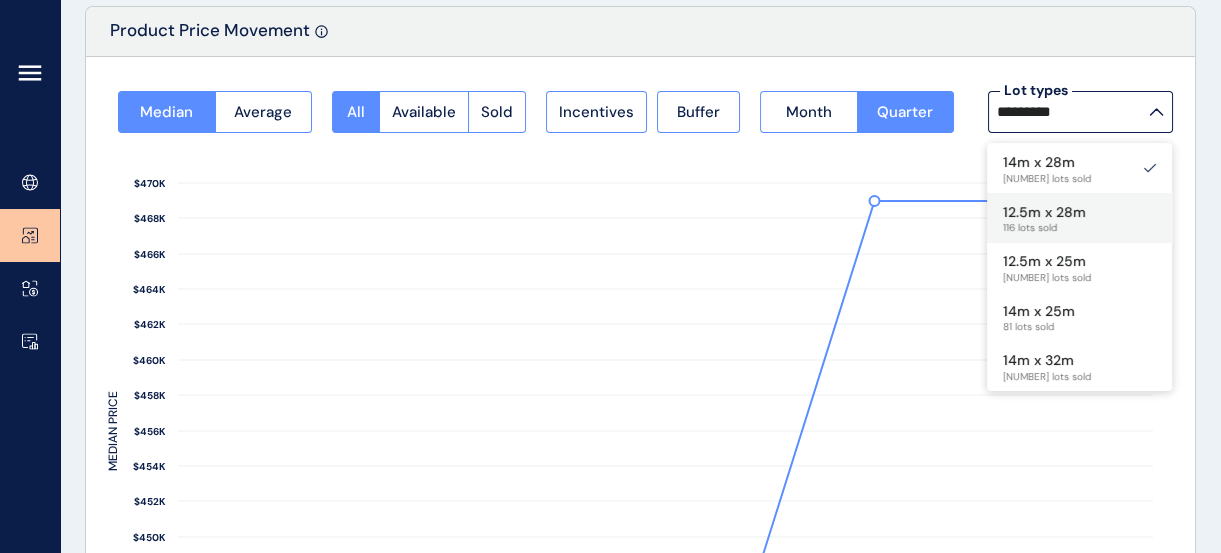 click on "12.5m x 28m" at bounding box center (1044, 213) 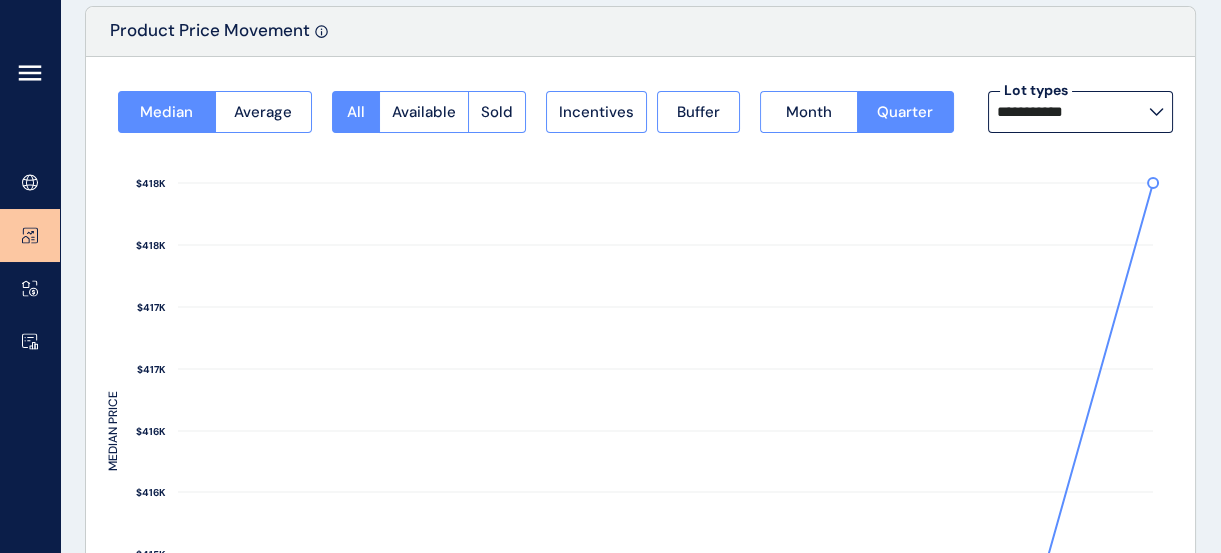 click on "**********" at bounding box center [640, 436] 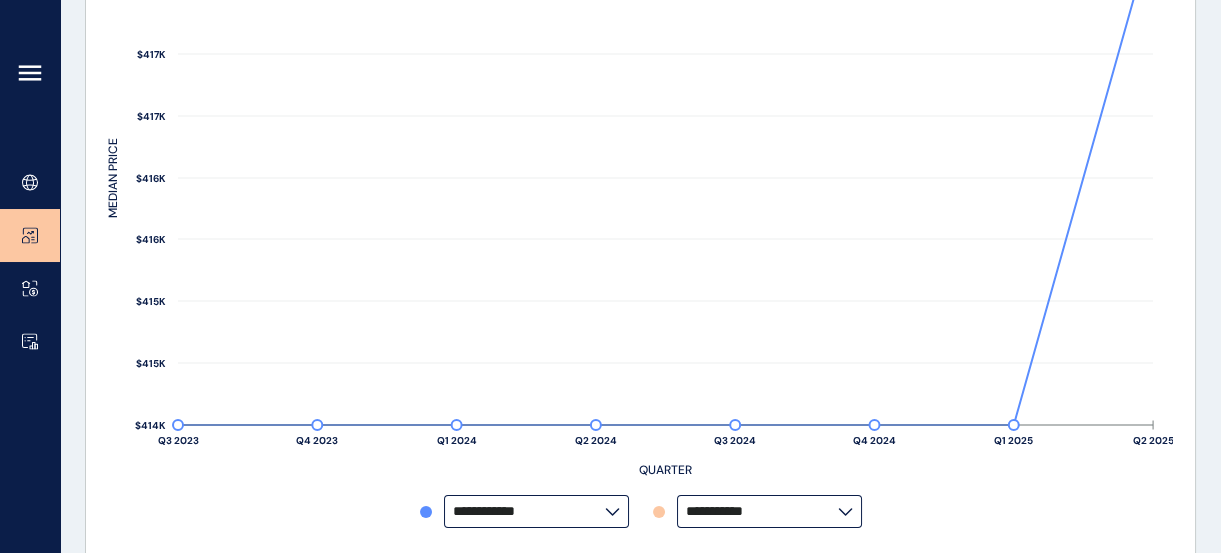 scroll, scrollTop: 383, scrollLeft: 0, axis: vertical 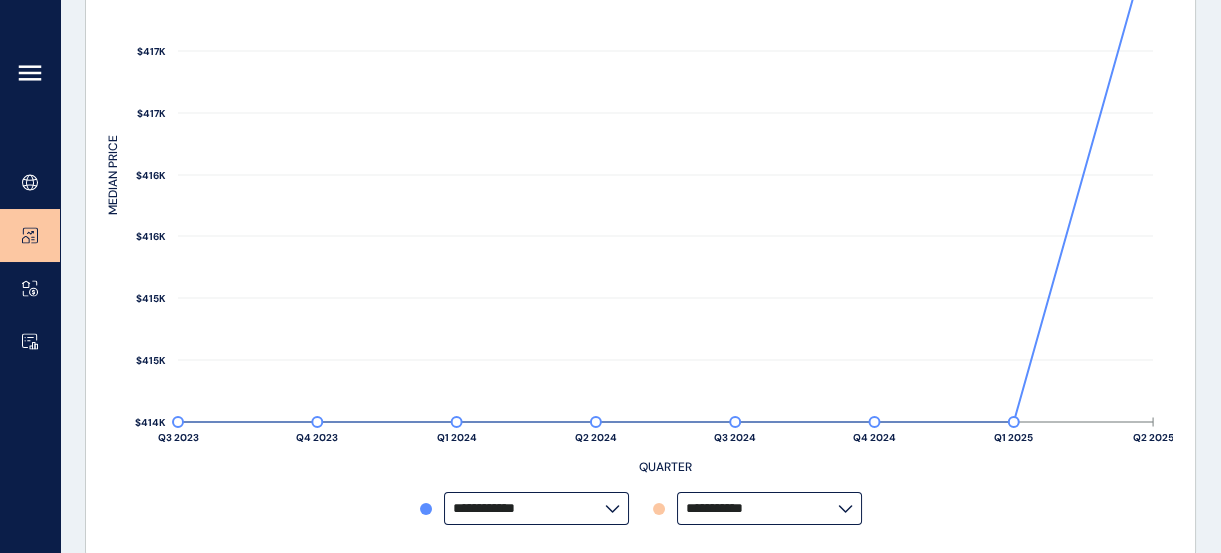 click on "**********" at bounding box center (529, 508) 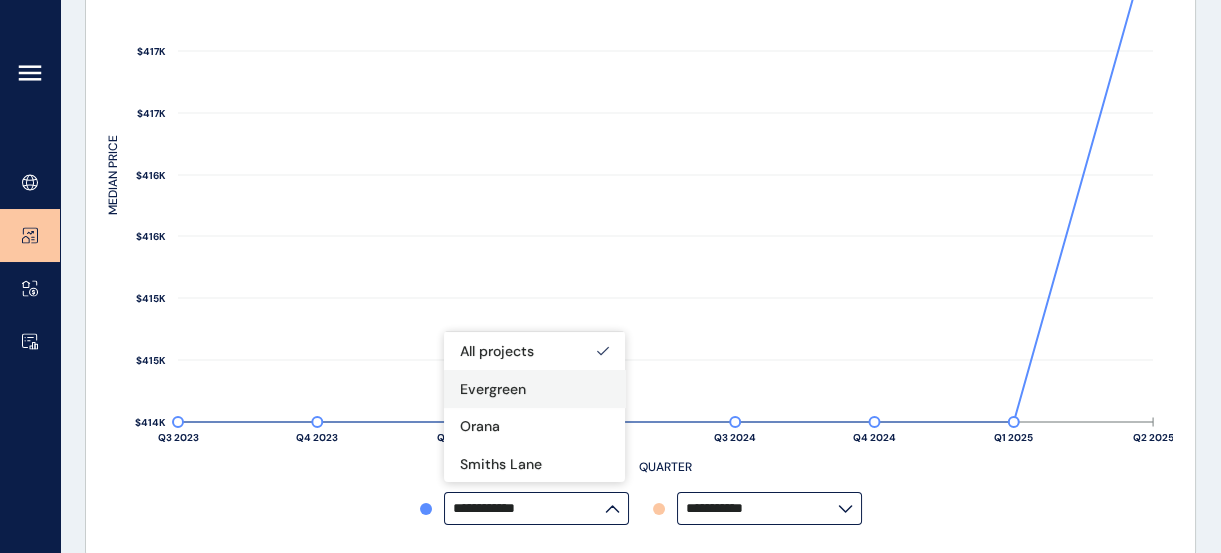 click on "Evergreen" at bounding box center [534, 389] 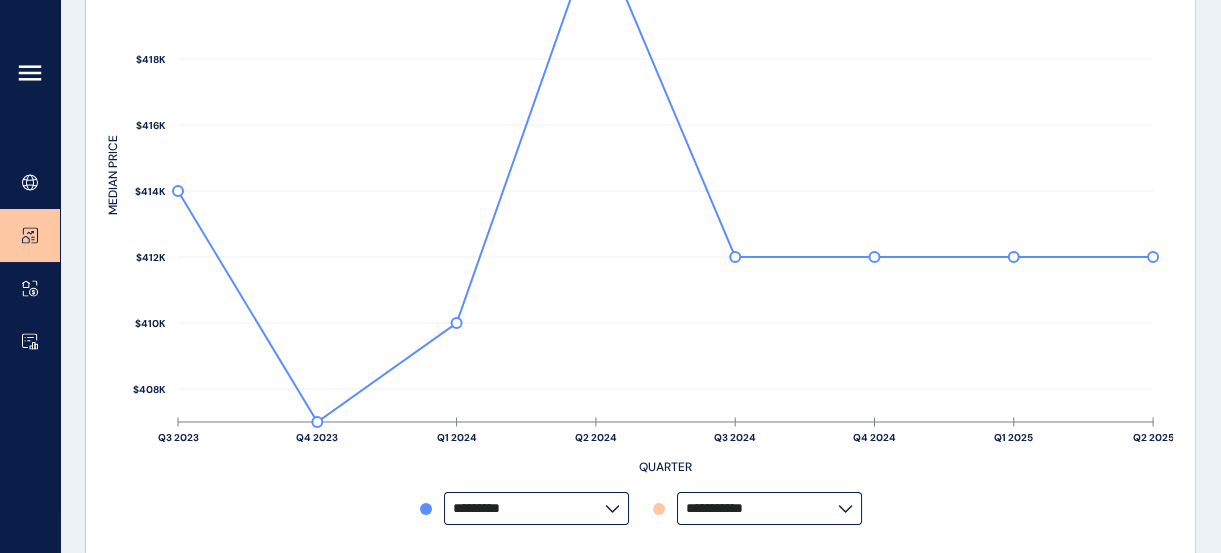 click on "**********" at bounding box center [762, 508] 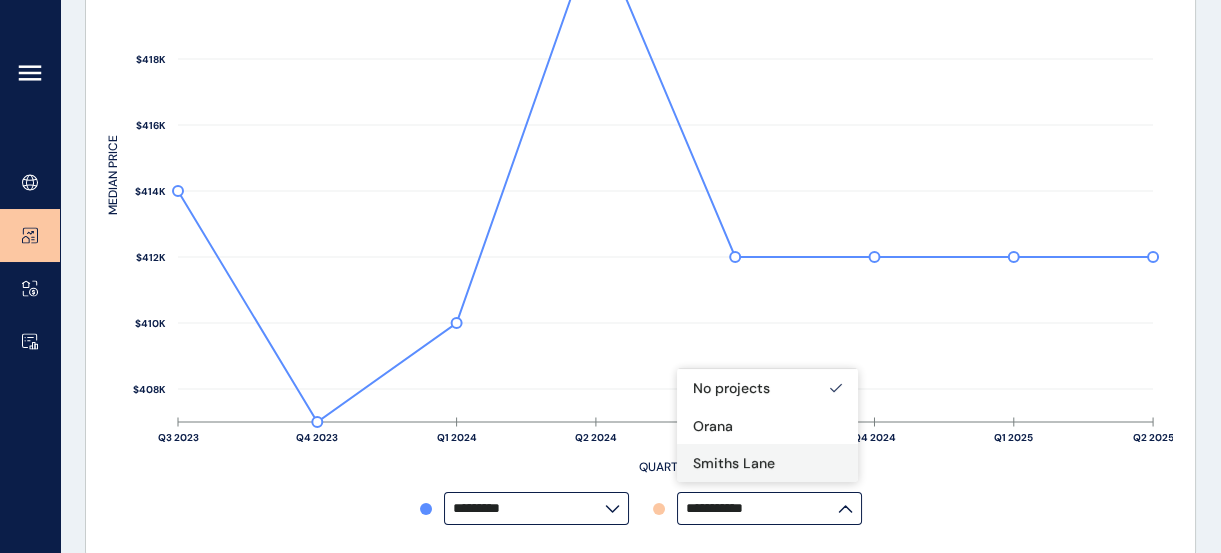 click on "Smiths Lane" at bounding box center [767, 463] 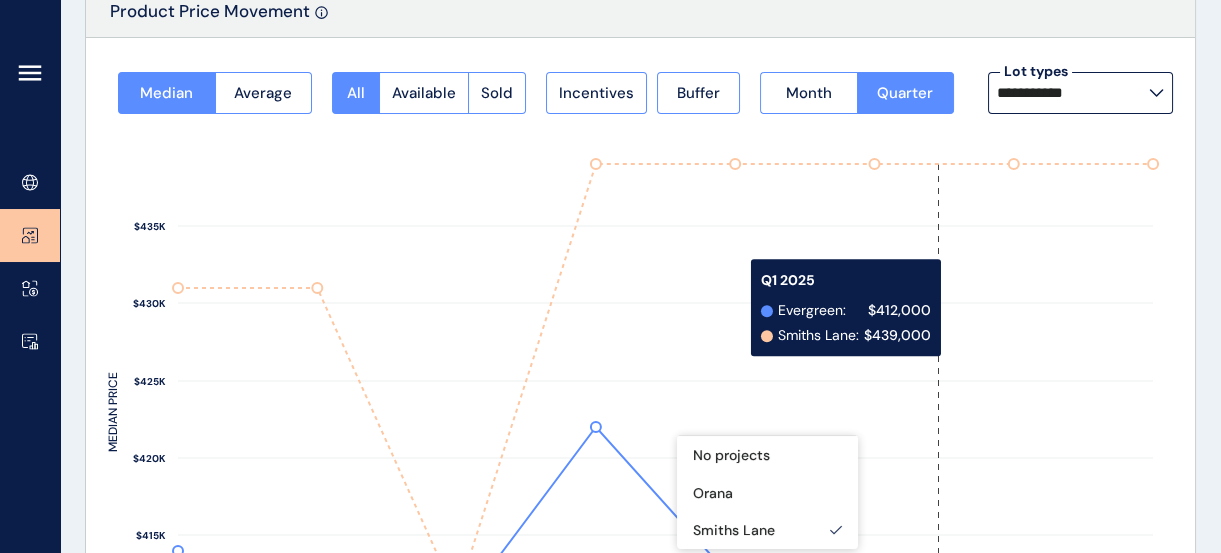 scroll, scrollTop: 147, scrollLeft: 0, axis: vertical 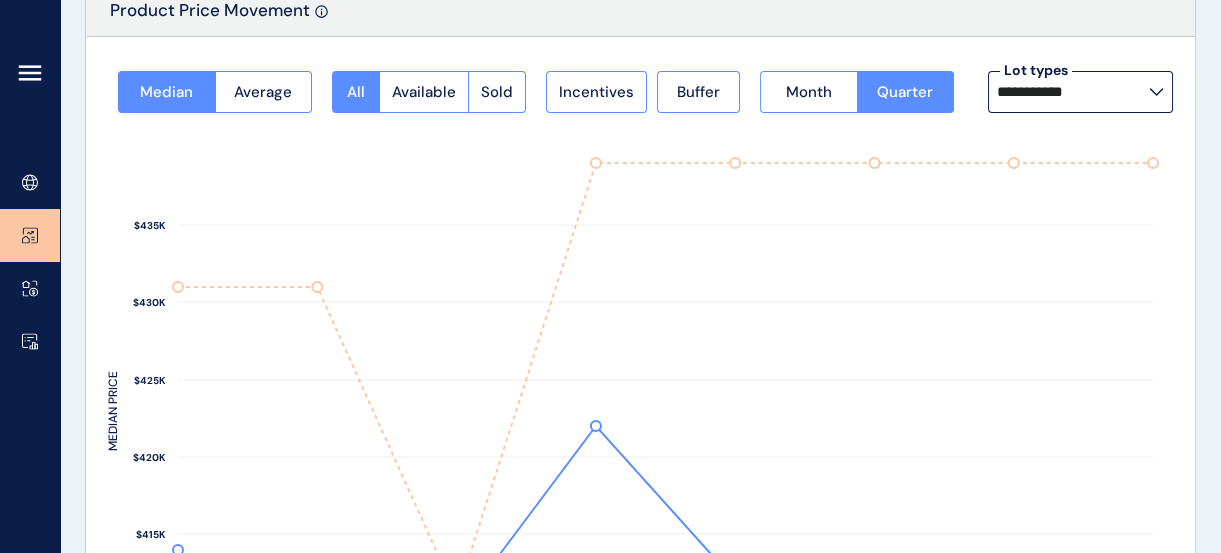 click on "**********" at bounding box center (1080, 92) 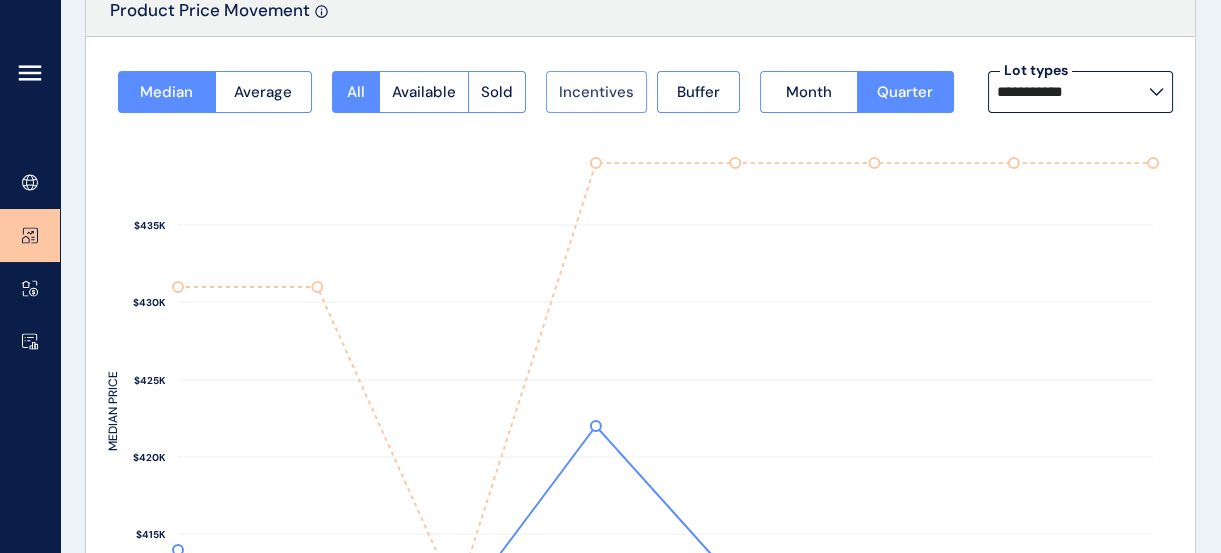 click on "Incentives" at bounding box center (596, 92) 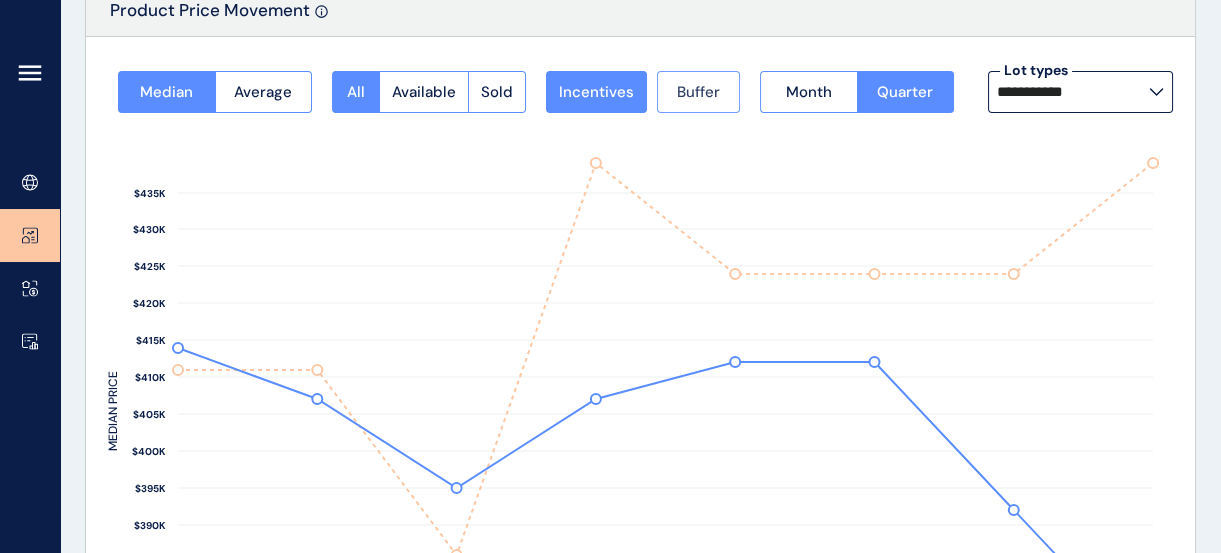 click on "Buffer" at bounding box center (698, 92) 